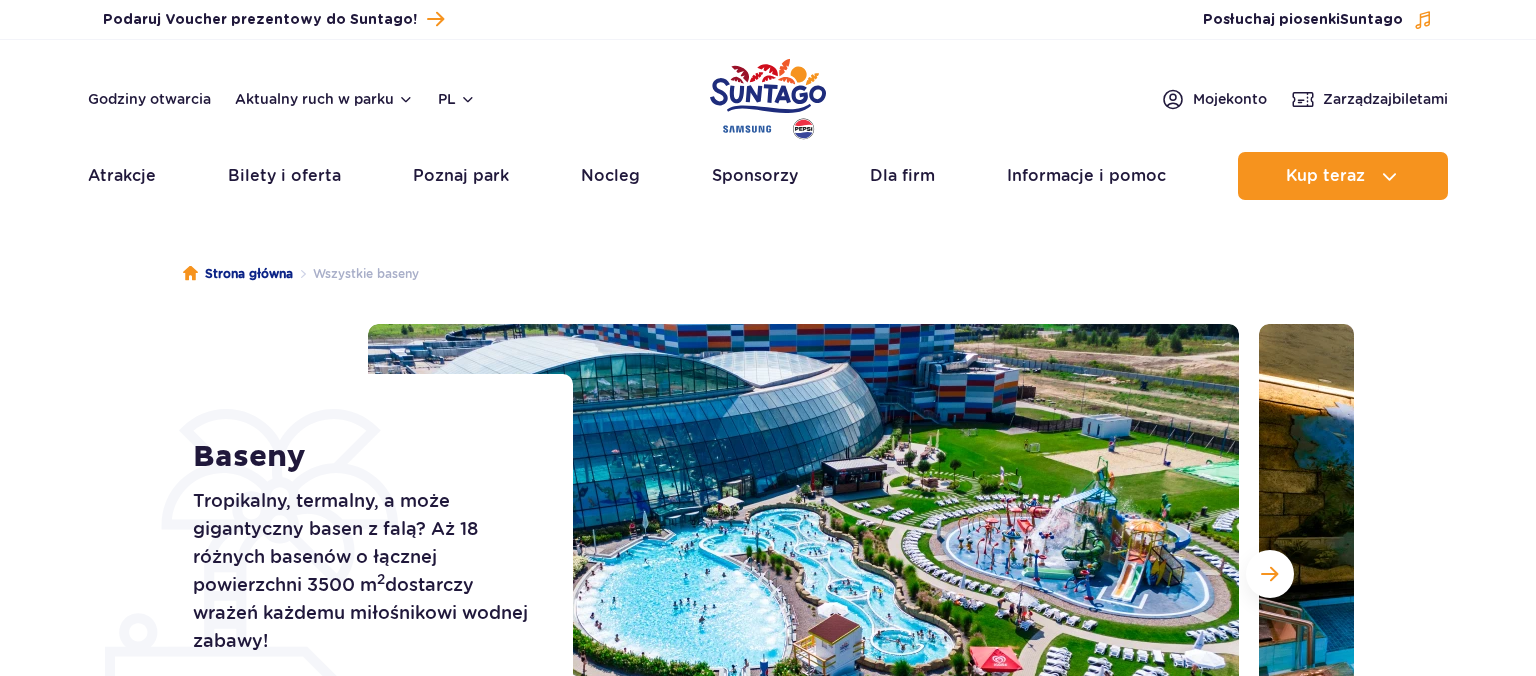 scroll, scrollTop: 0, scrollLeft: 0, axis: both 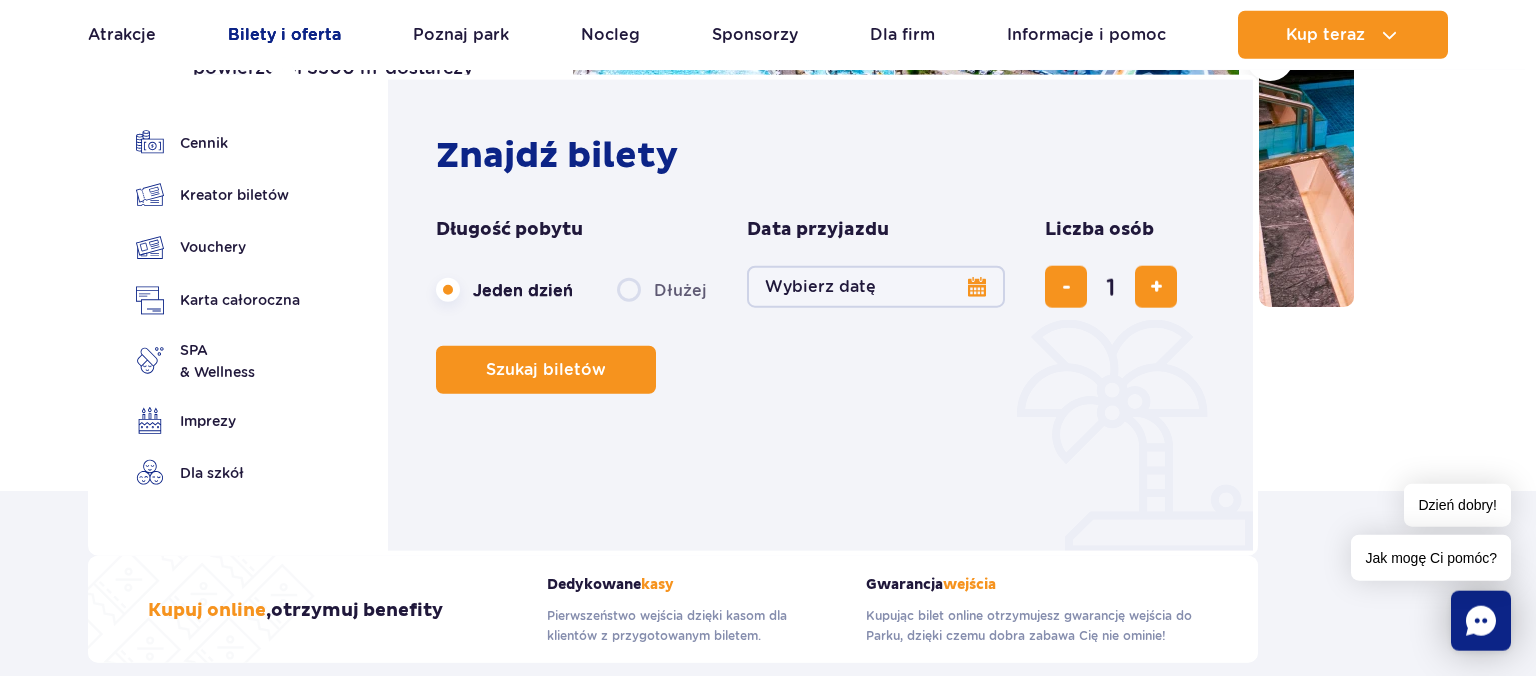 click on "Bilety i oferta" at bounding box center (284, 35) 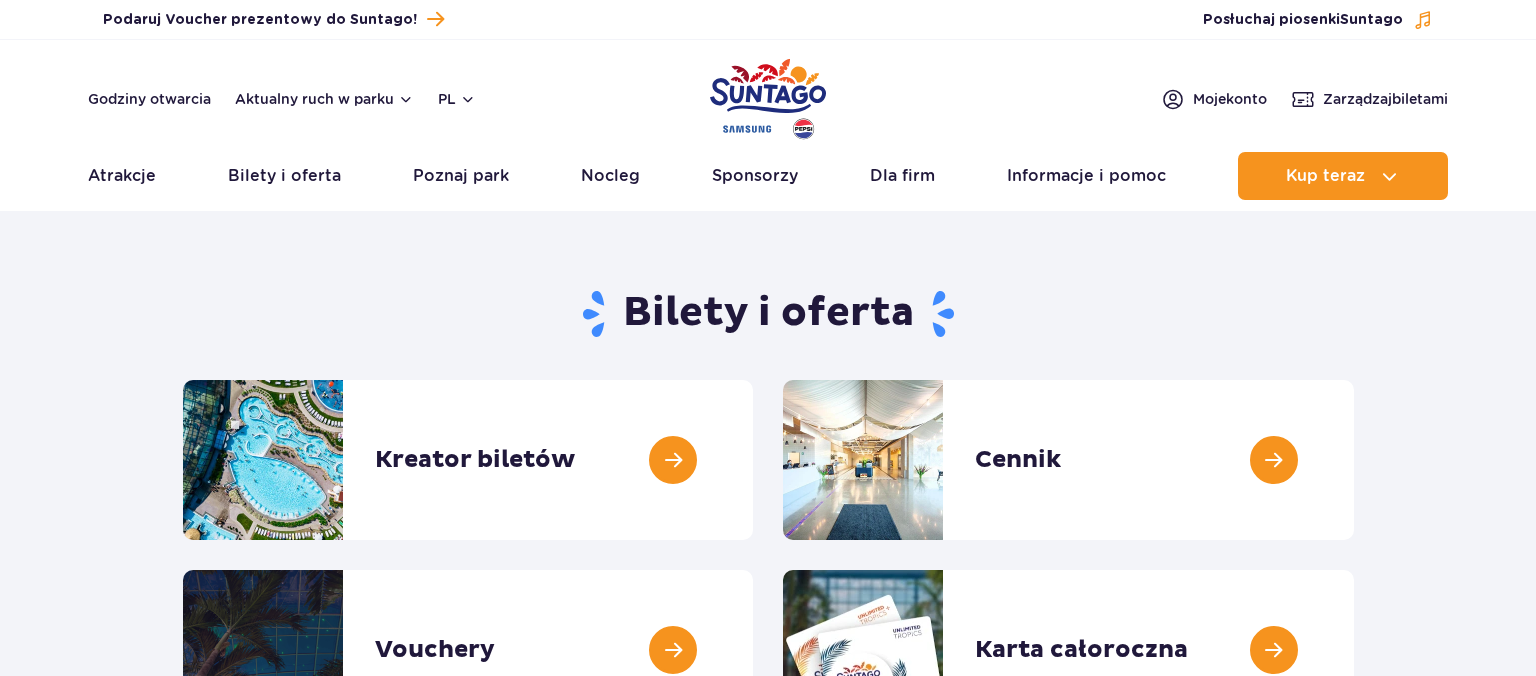 scroll, scrollTop: 0, scrollLeft: 0, axis: both 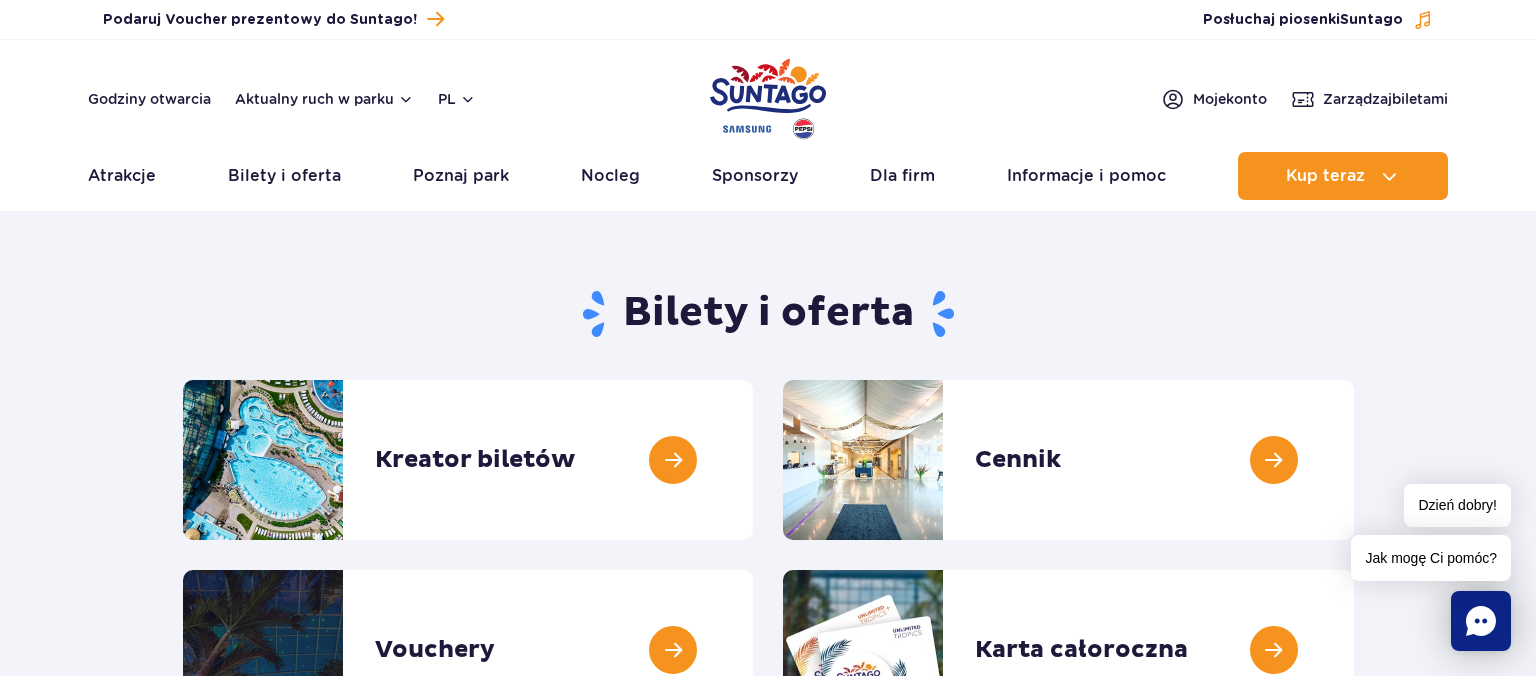 click on "Bilety i oferta
Kreator biletów
Kreator biletów
Cennik
Cennik
Vouchery
Vouchery" at bounding box center [768, 501] 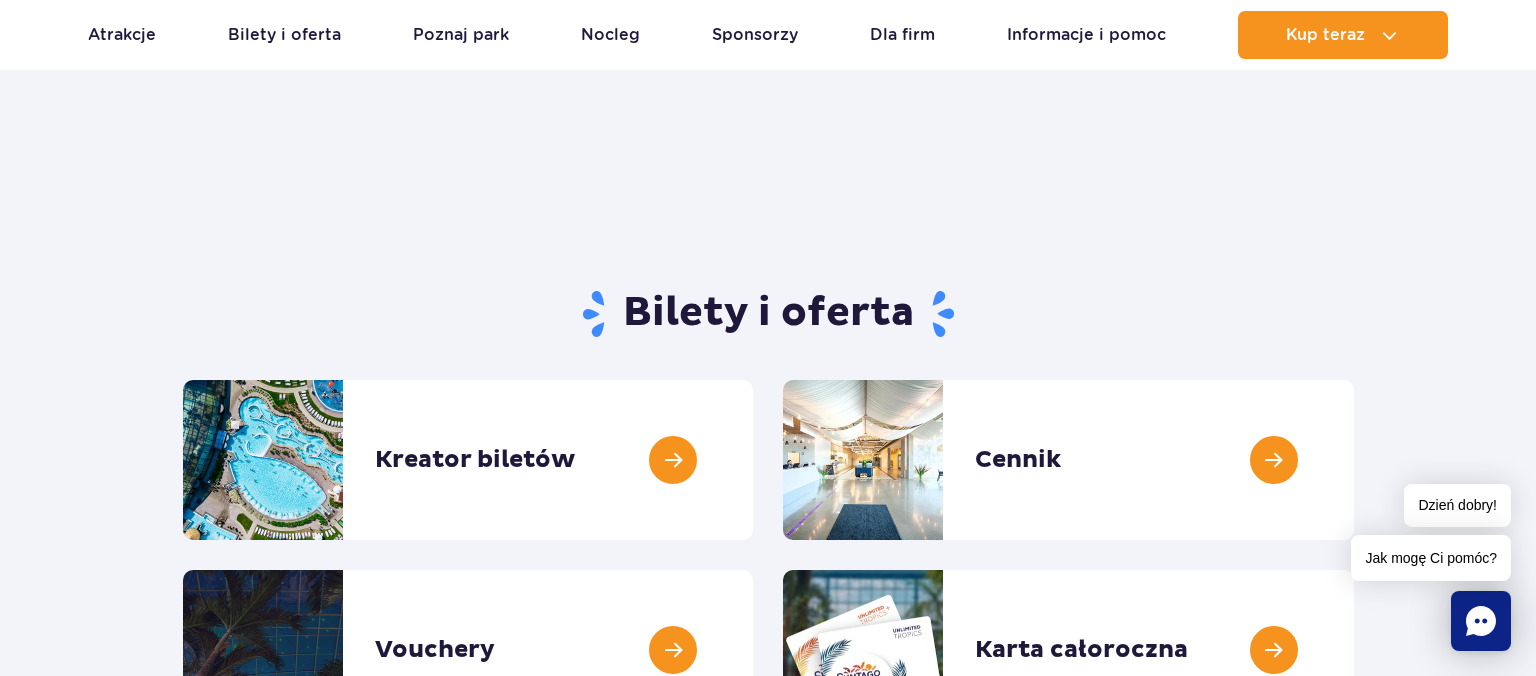 scroll, scrollTop: 52, scrollLeft: 0, axis: vertical 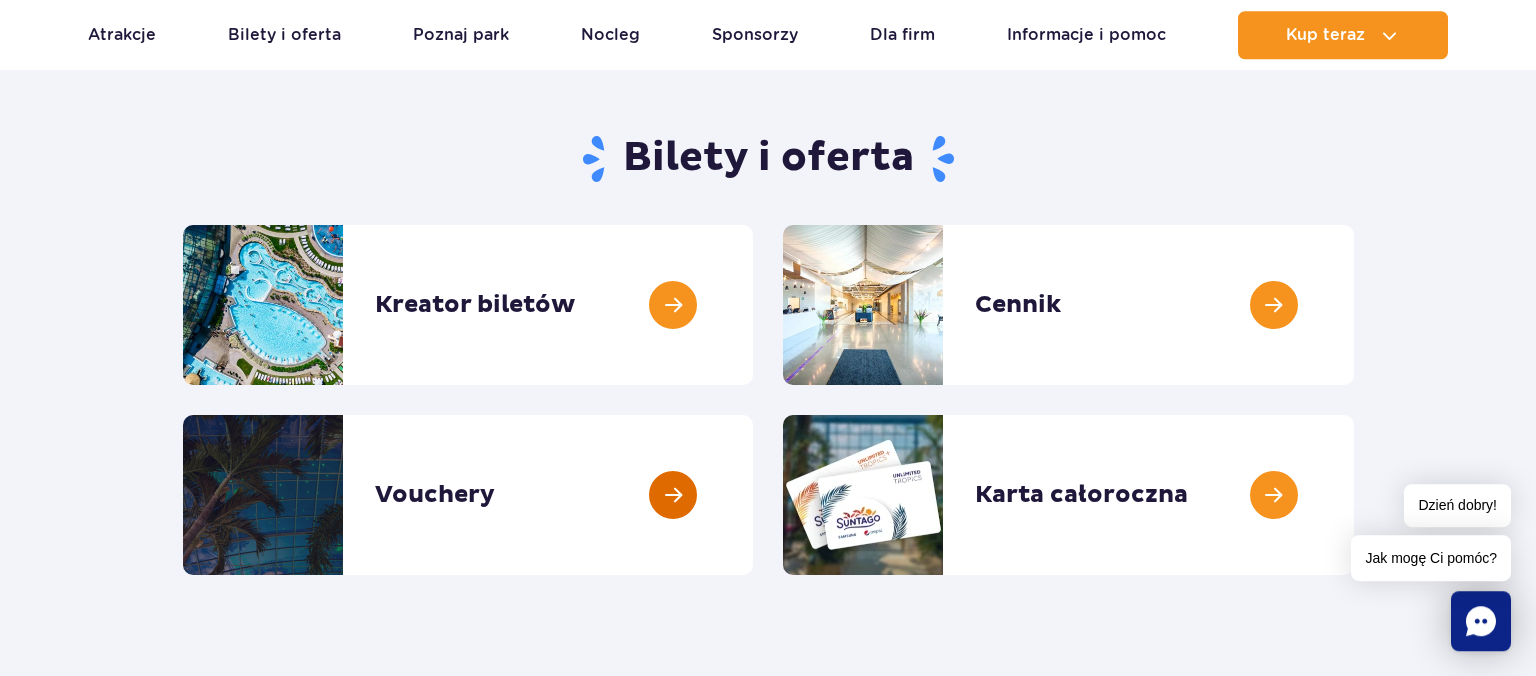 click at bounding box center [753, 495] 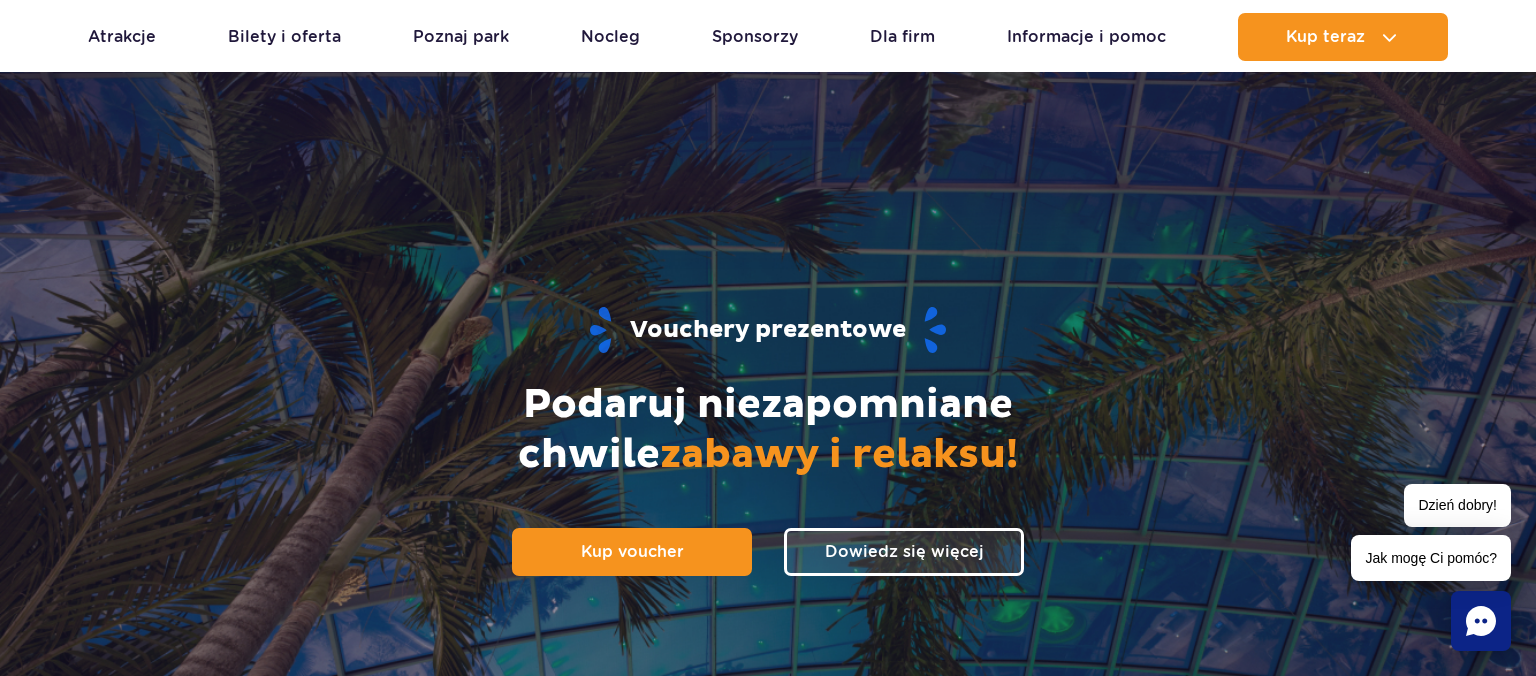 scroll, scrollTop: 70, scrollLeft: 0, axis: vertical 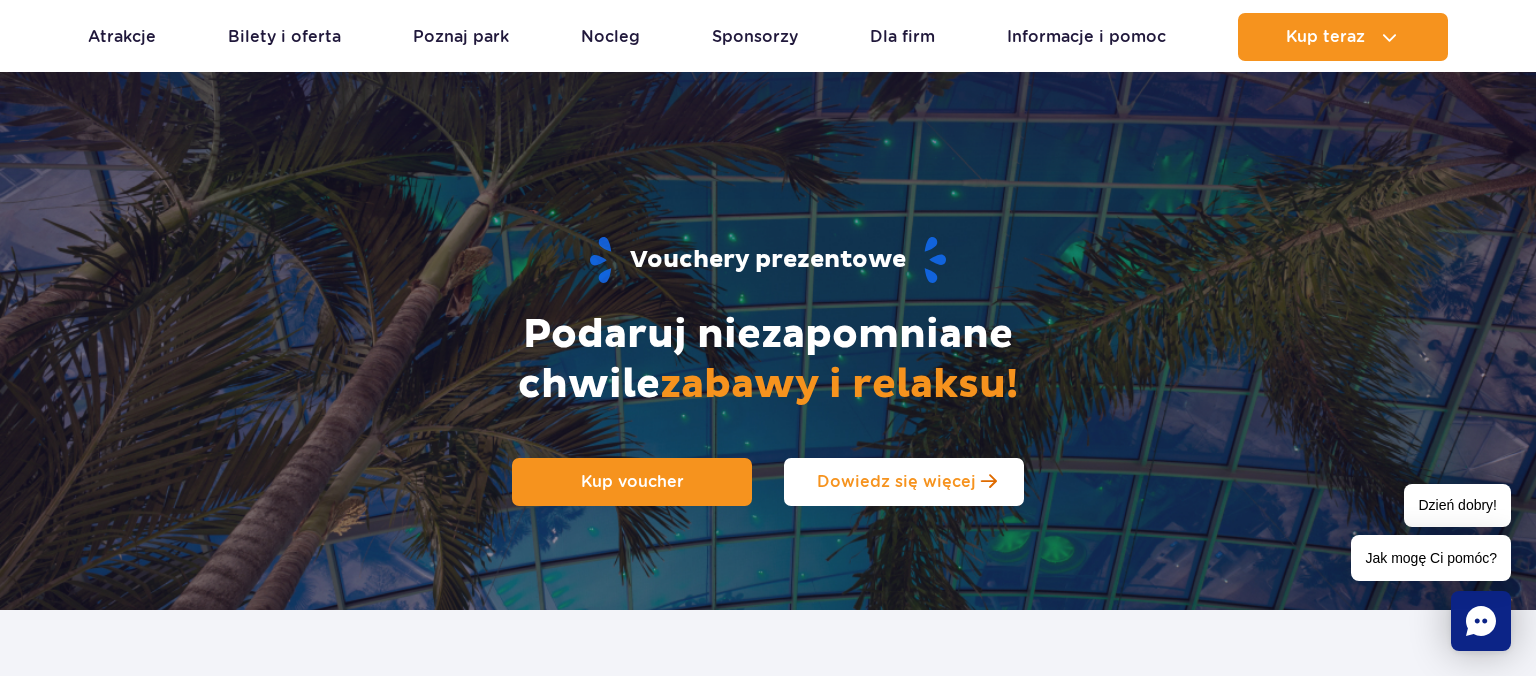 click on "Dowiedz się więcej" at bounding box center [896, 481] 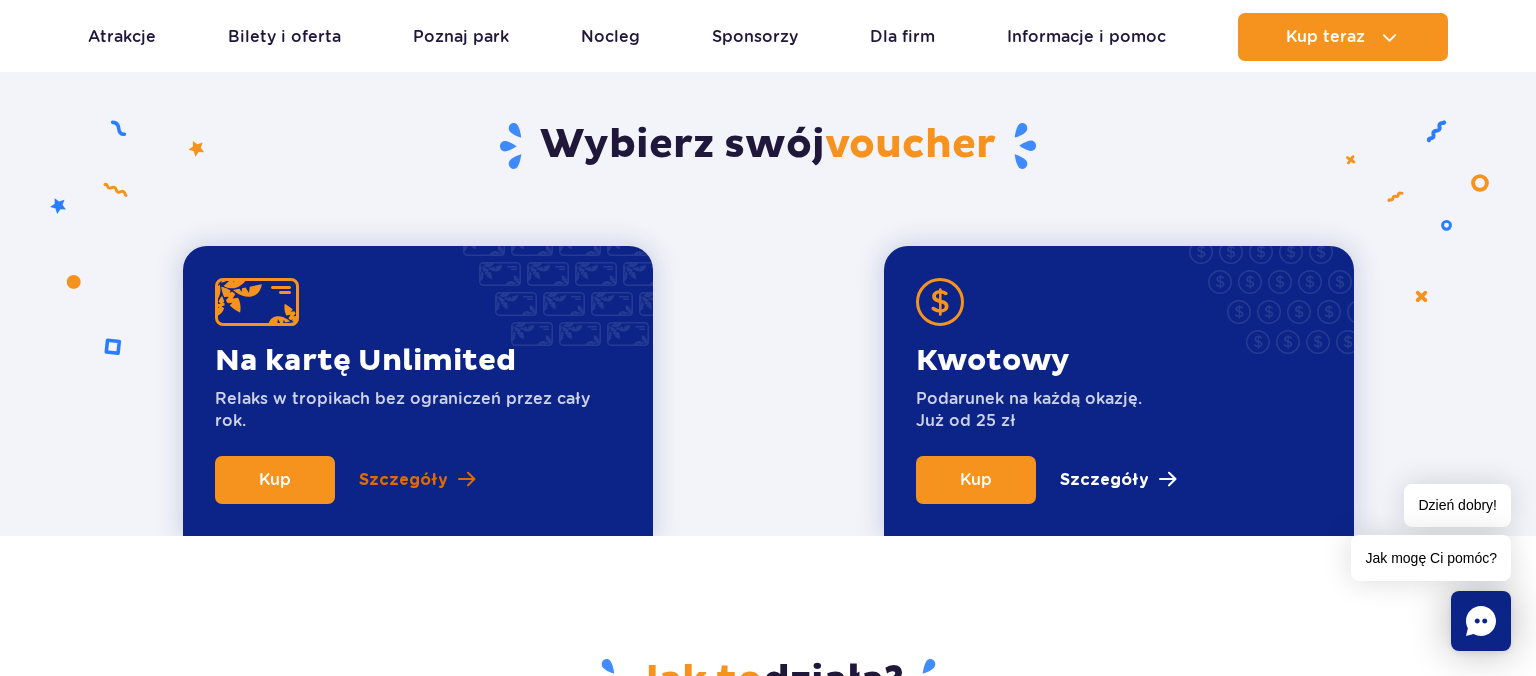 click on "Szczegóły" at bounding box center (403, 480) 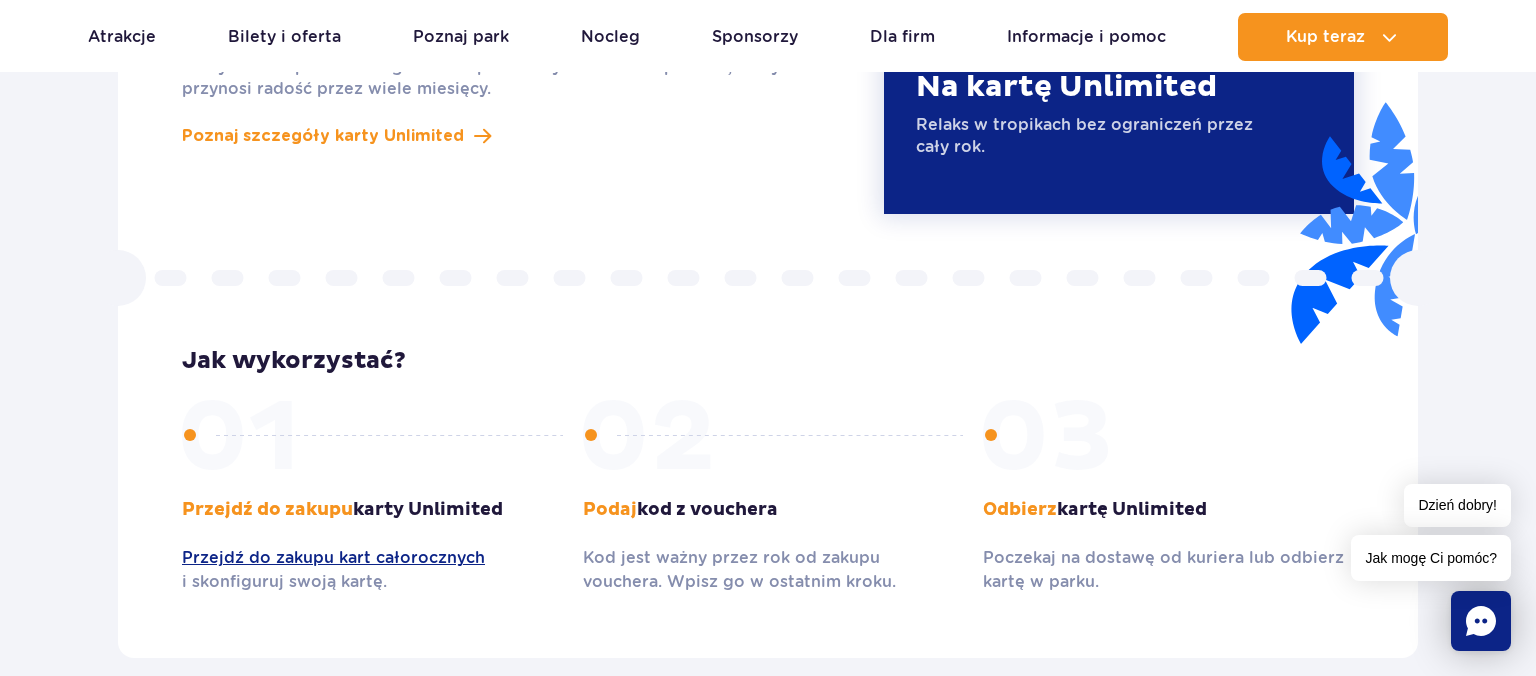 scroll, scrollTop: 1912, scrollLeft: 0, axis: vertical 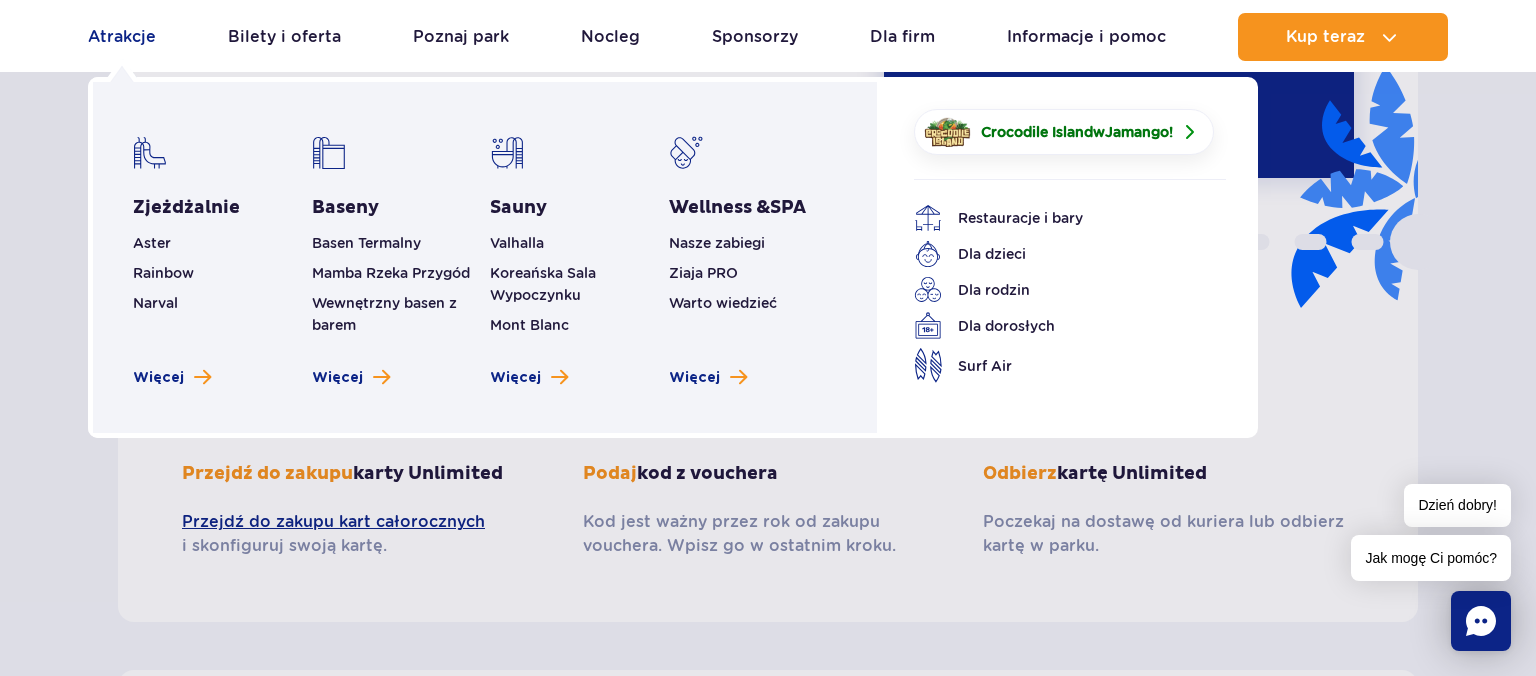 click on "Atrakcje" at bounding box center [122, 37] 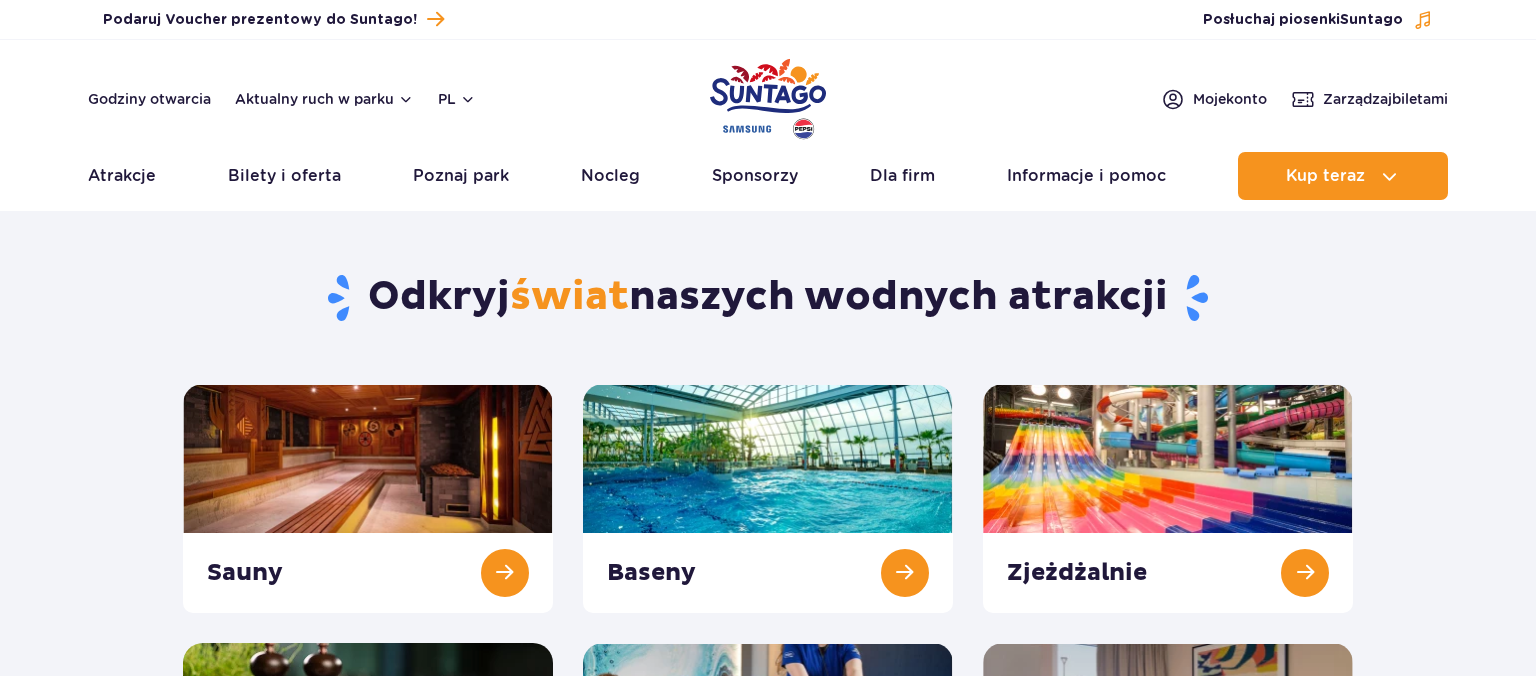 scroll, scrollTop: 0, scrollLeft: 0, axis: both 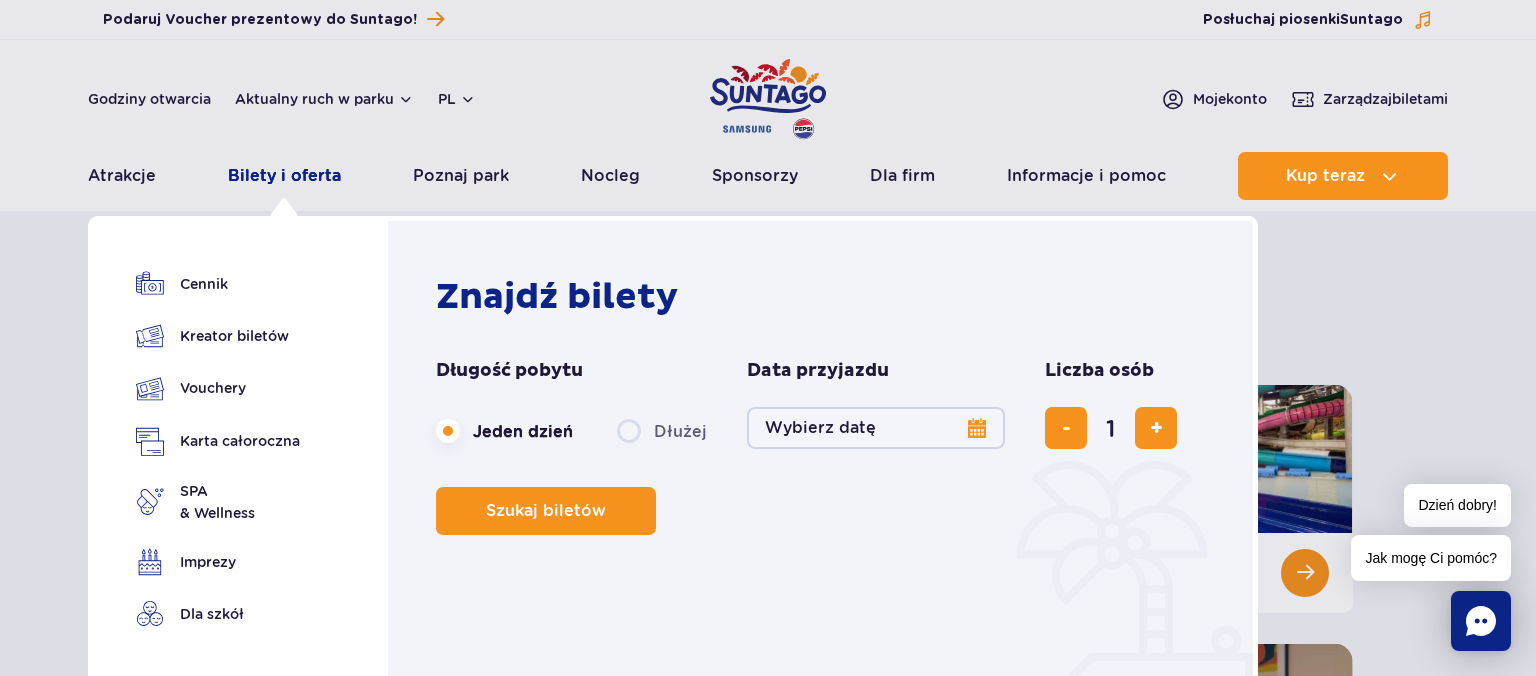 click on "Bilety i oferta" at bounding box center [284, 176] 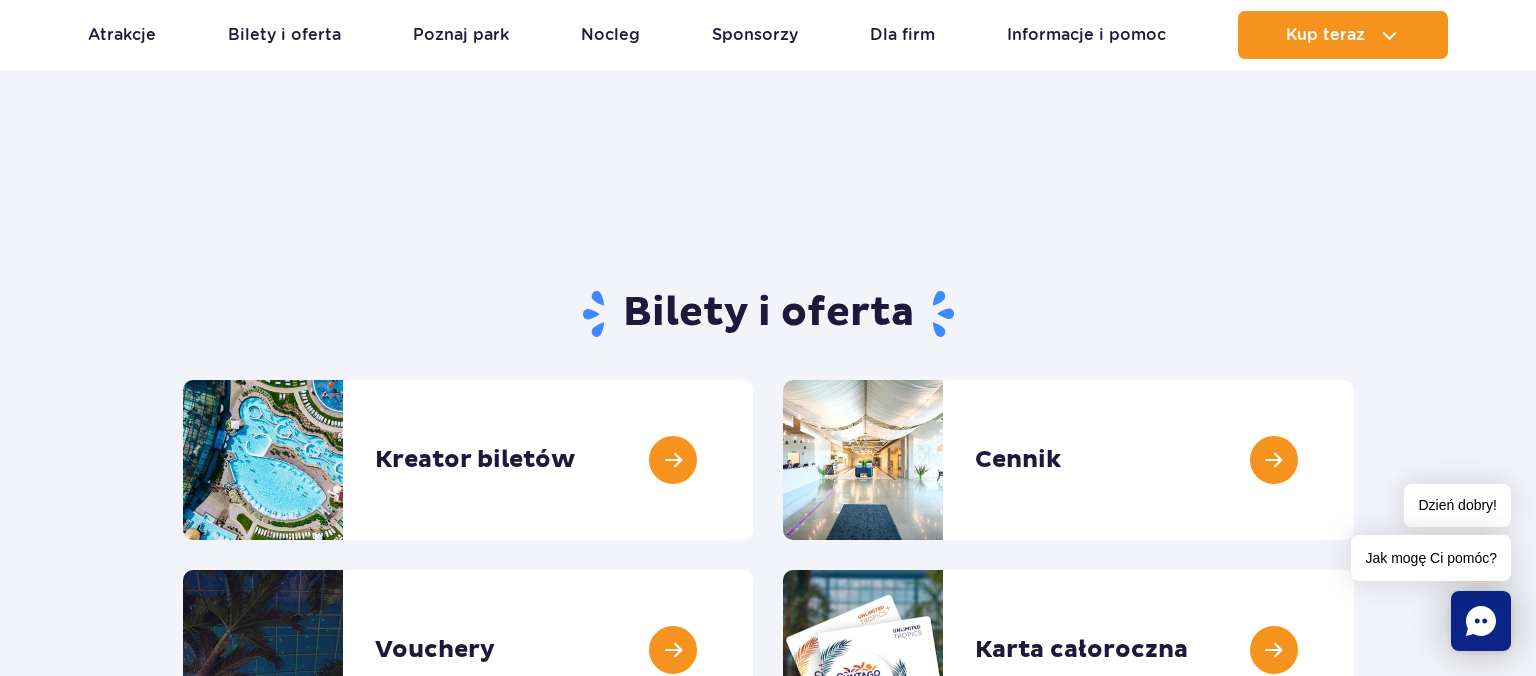 scroll, scrollTop: 70, scrollLeft: 0, axis: vertical 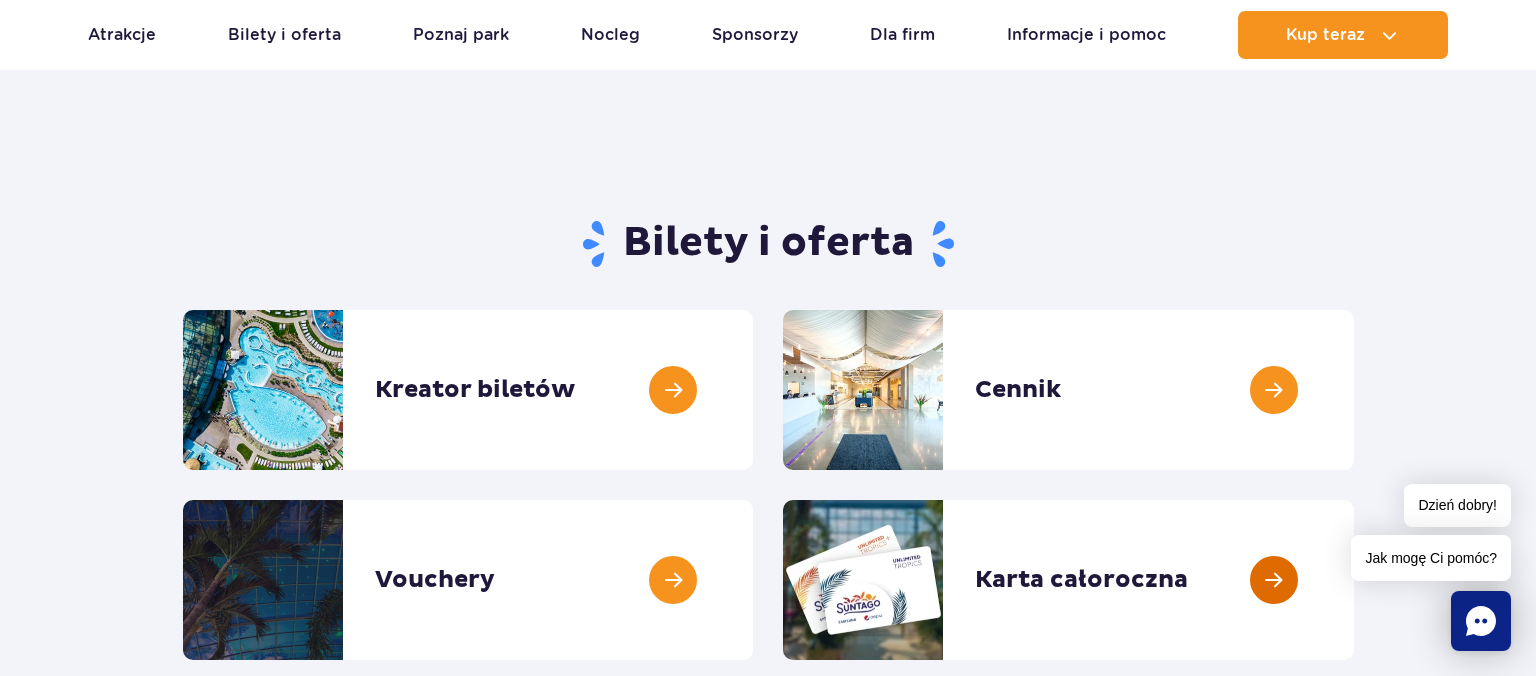 click at bounding box center (1354, 580) 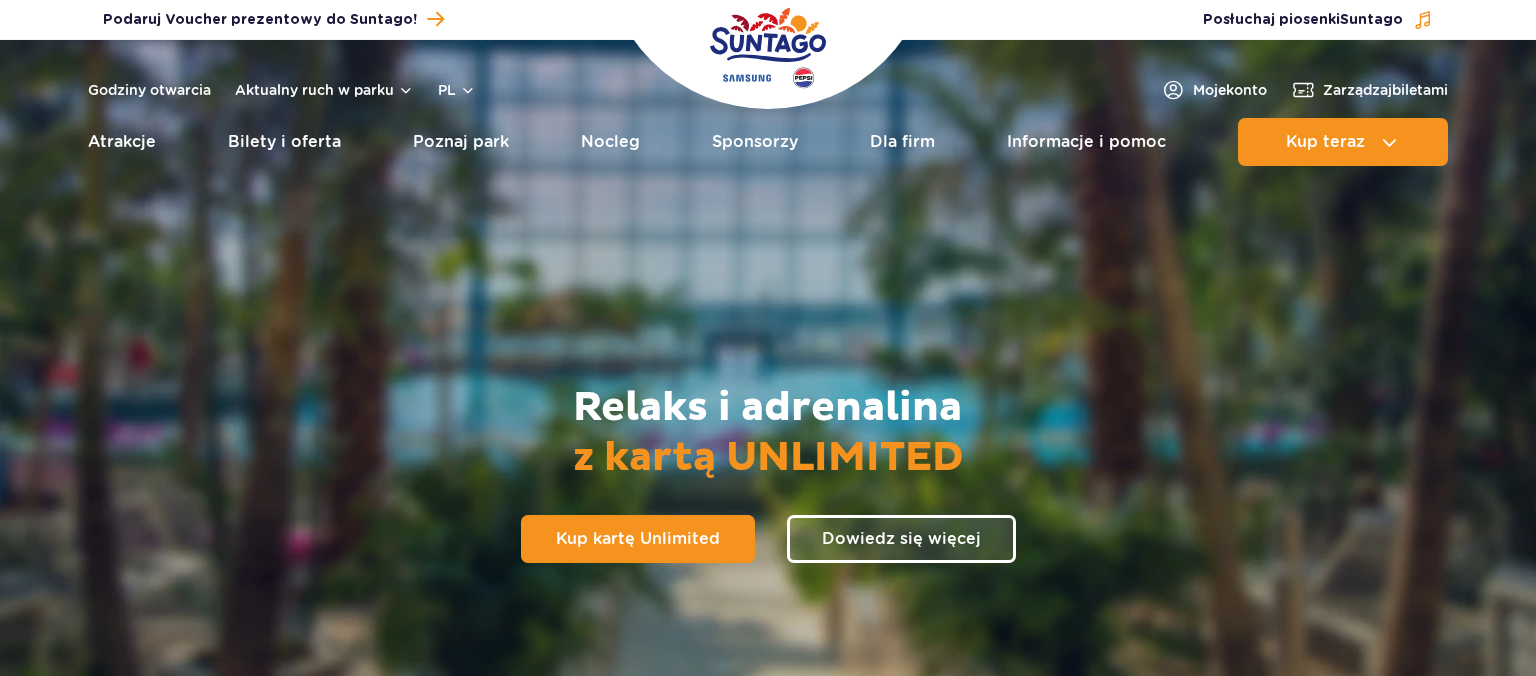 scroll, scrollTop: 0, scrollLeft: 0, axis: both 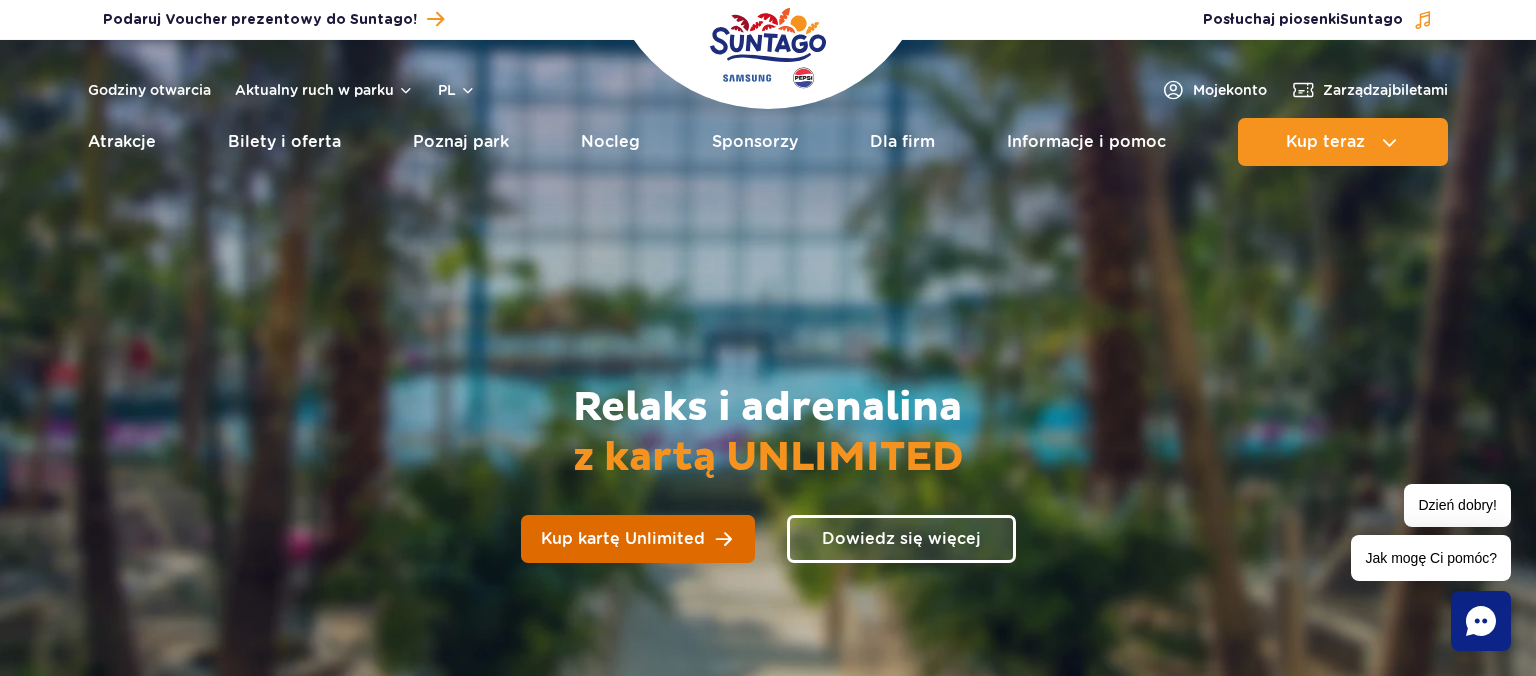 click on "Kup kartę Unlimited" at bounding box center [623, 539] 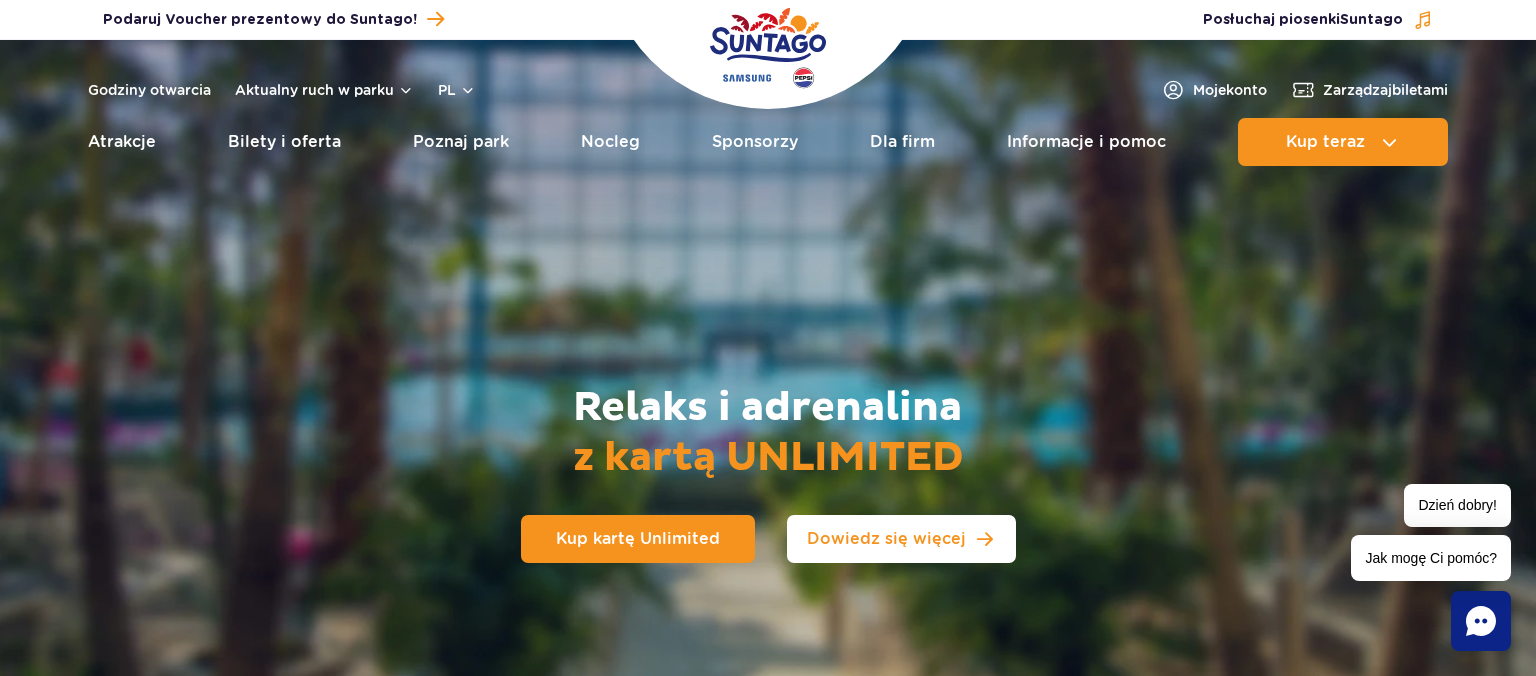 click on "Dowiedz się więcej" at bounding box center [886, 539] 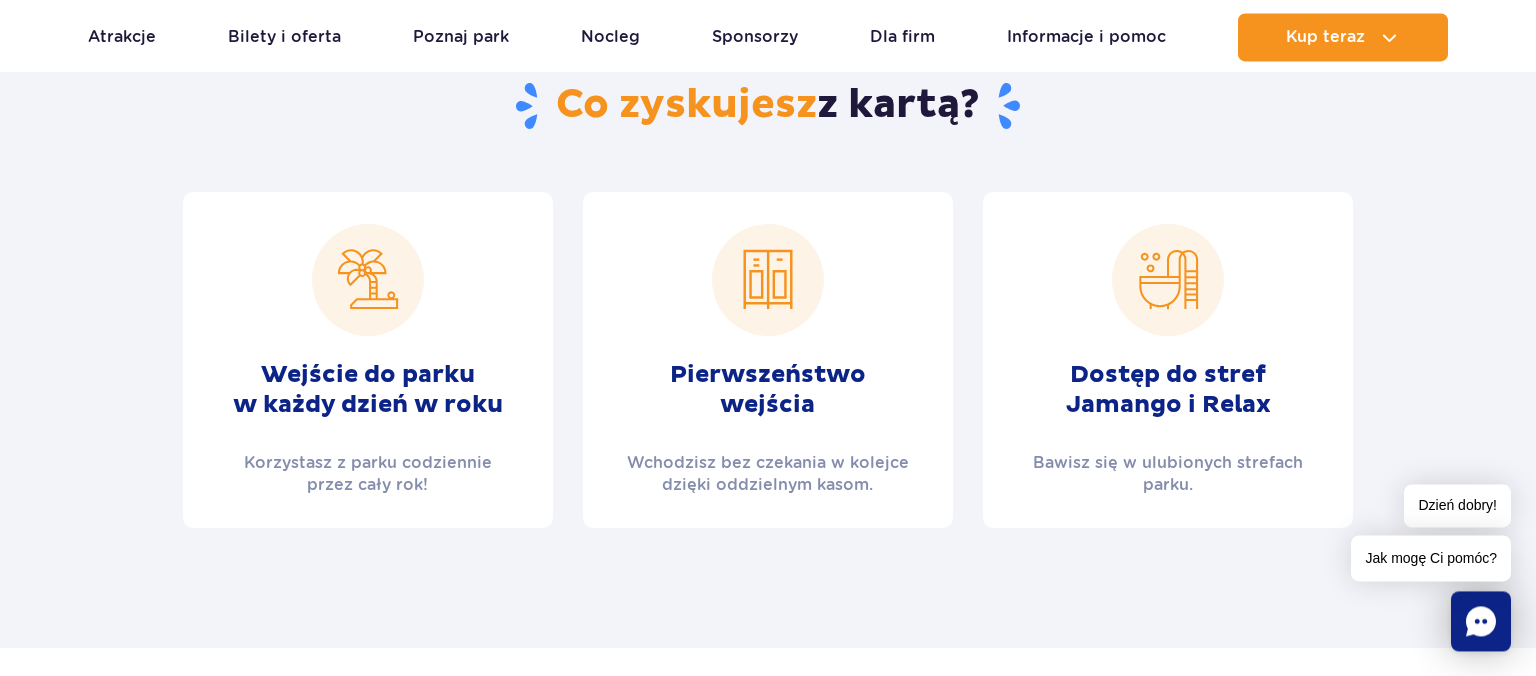 scroll, scrollTop: 729, scrollLeft: 0, axis: vertical 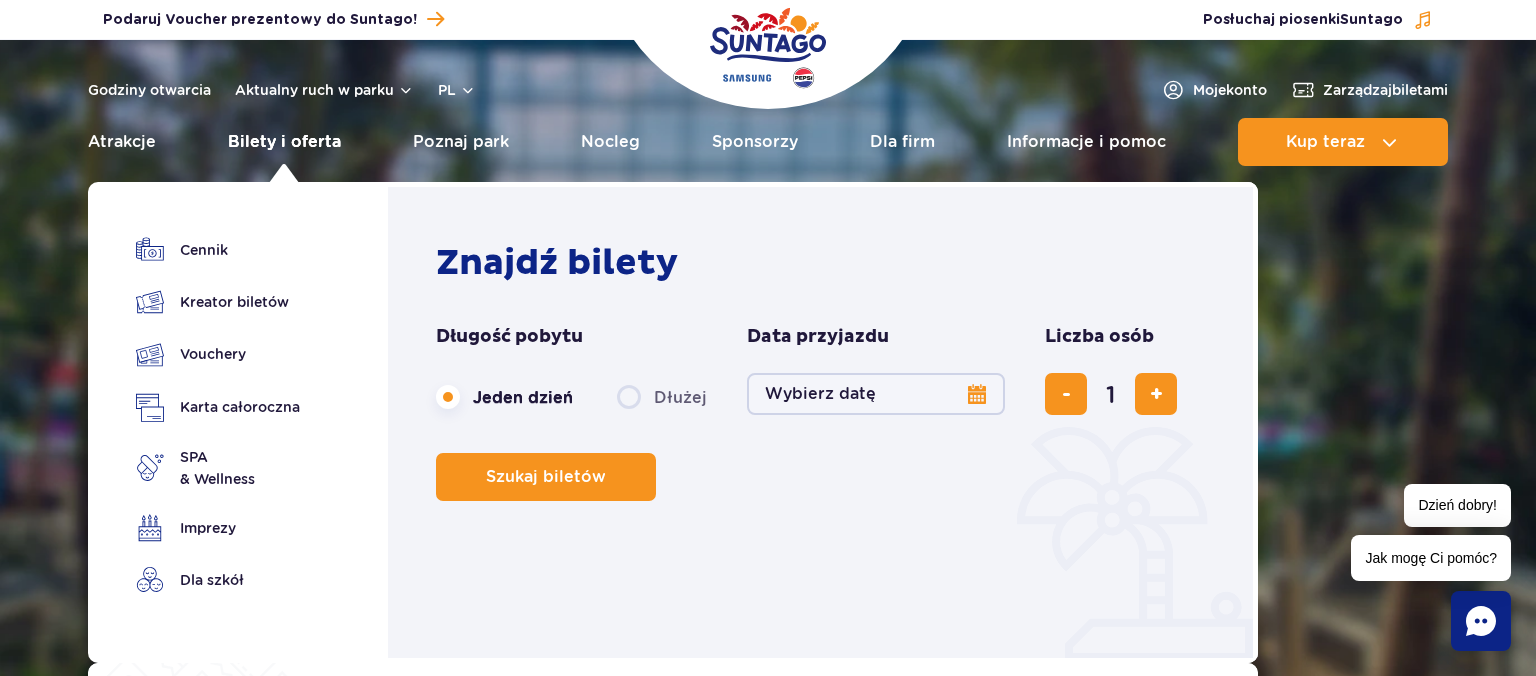 click on "Bilety i oferta" at bounding box center (284, 142) 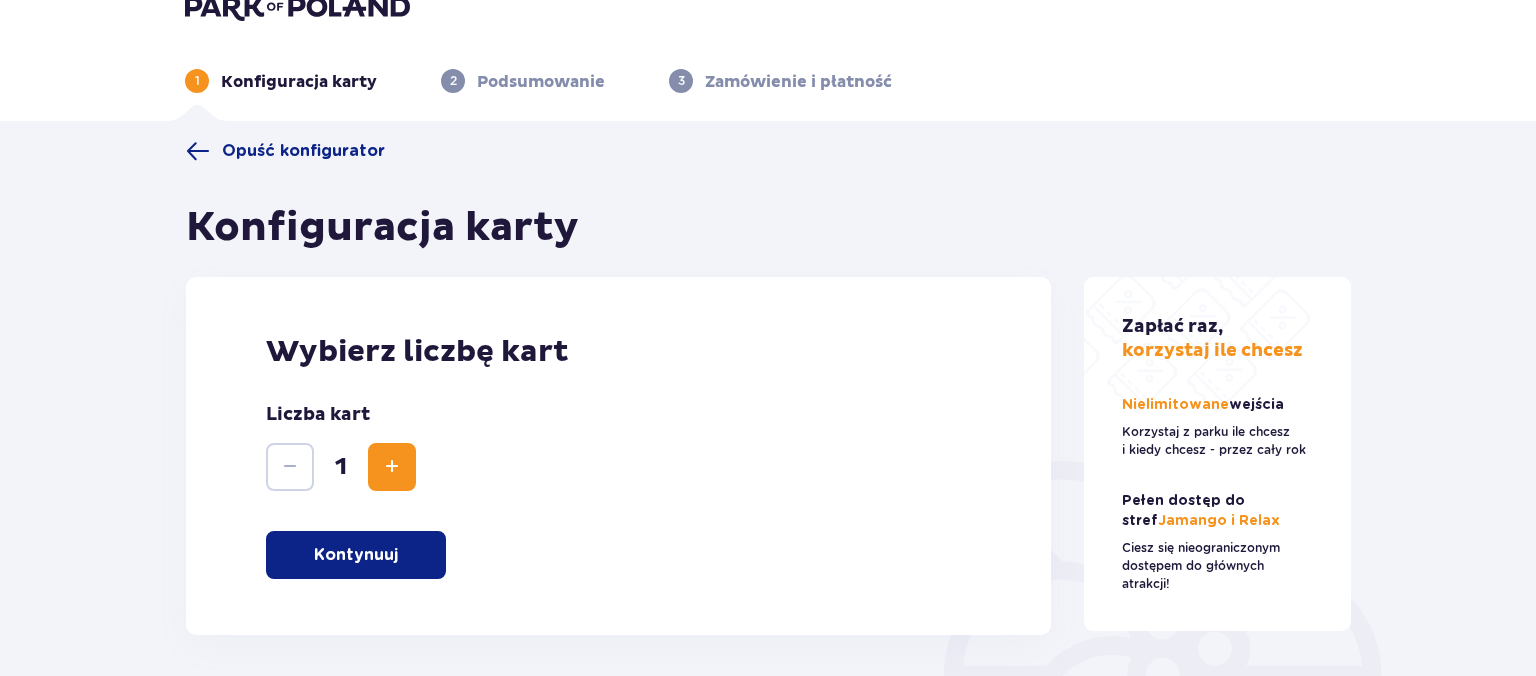 scroll, scrollTop: 0, scrollLeft: 0, axis: both 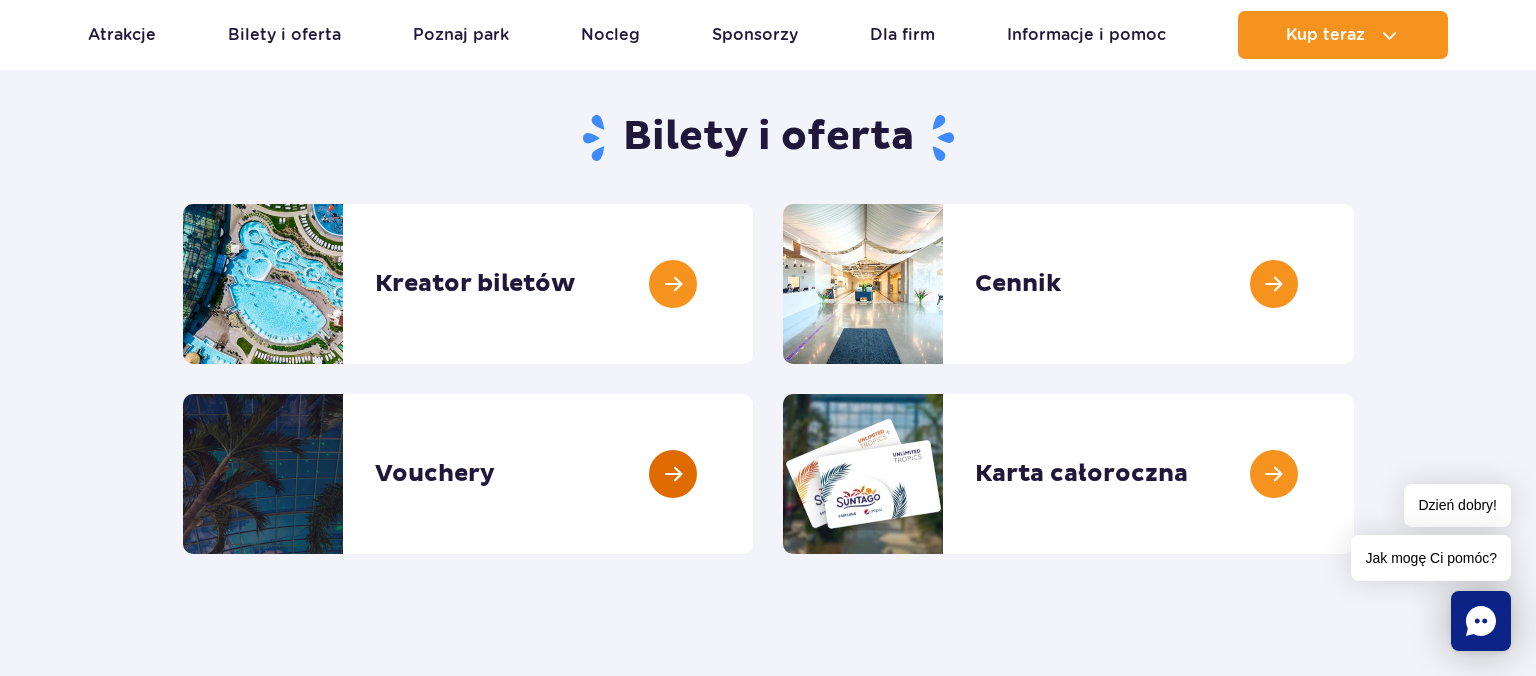 click at bounding box center (753, 474) 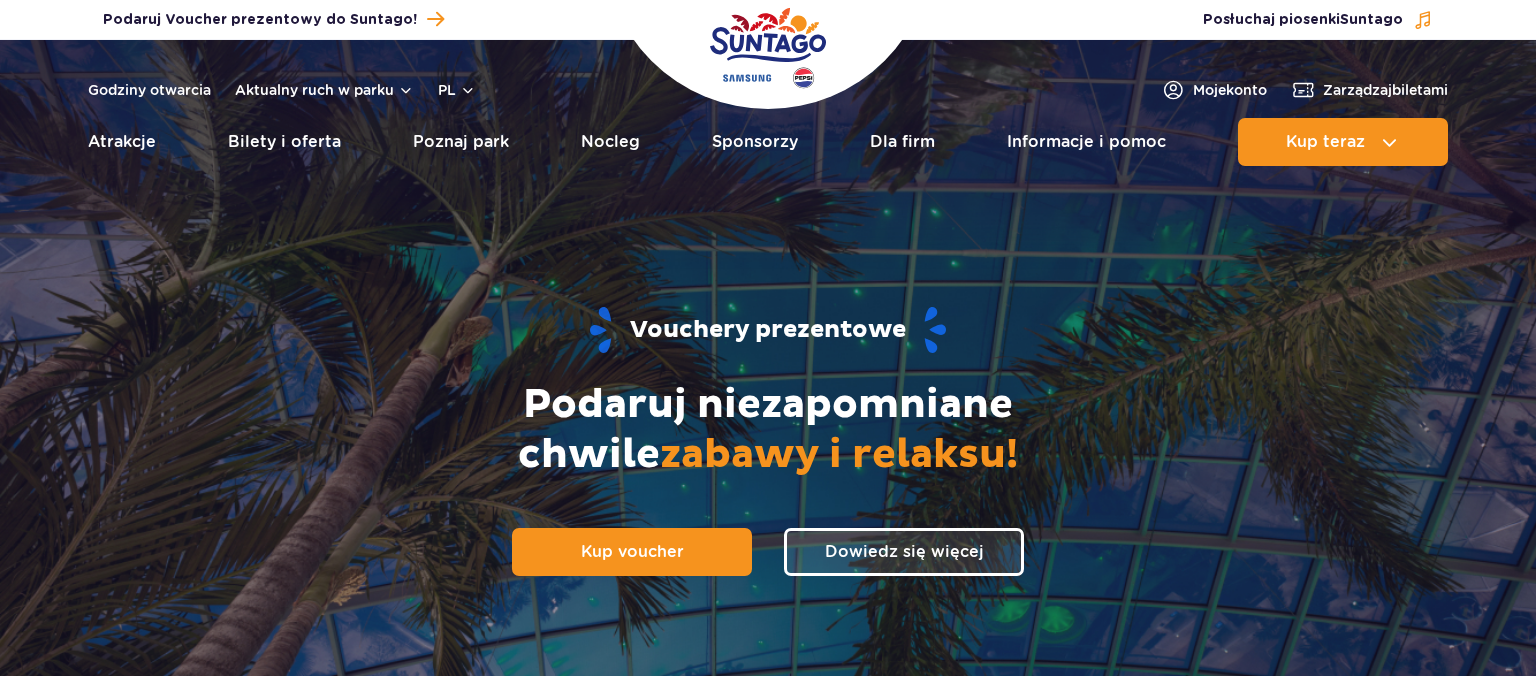 scroll, scrollTop: 0, scrollLeft: 0, axis: both 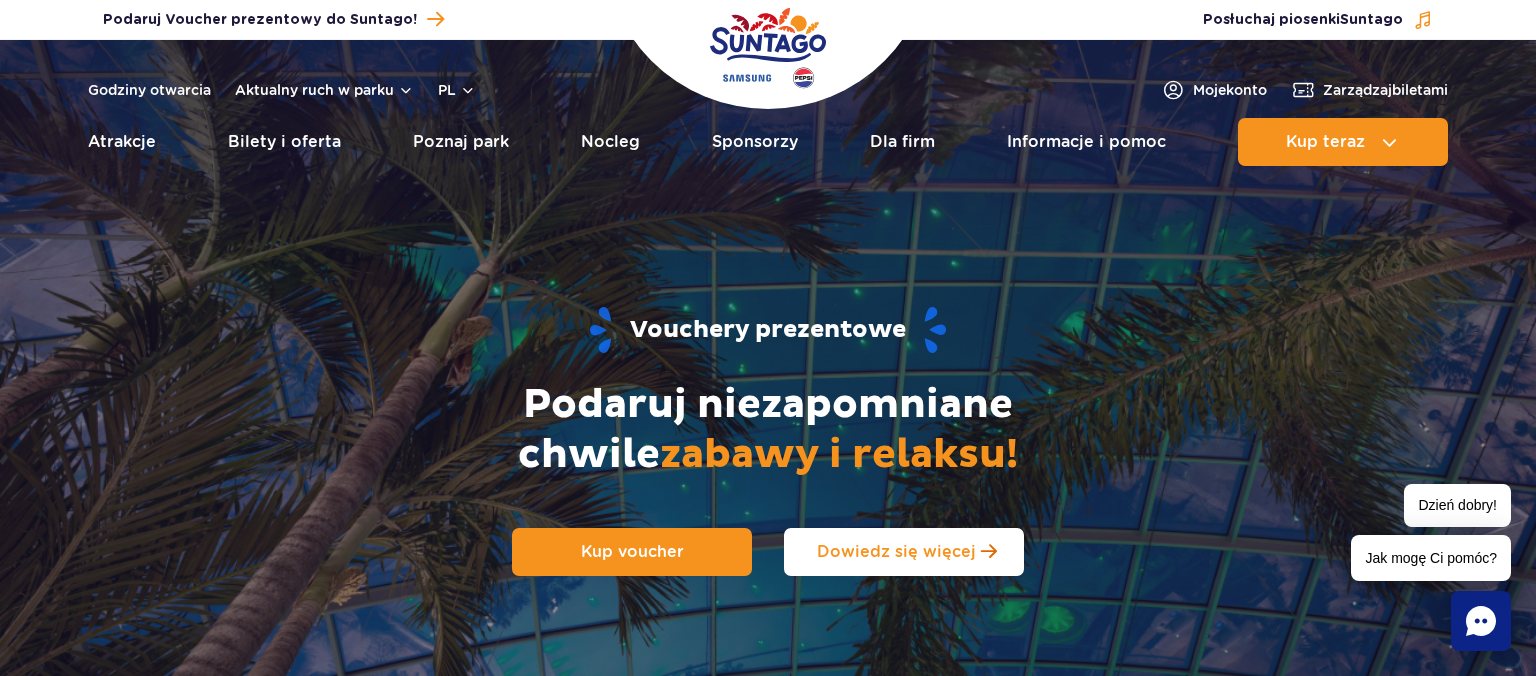 click on "Dowiedz się więcej" at bounding box center (896, 551) 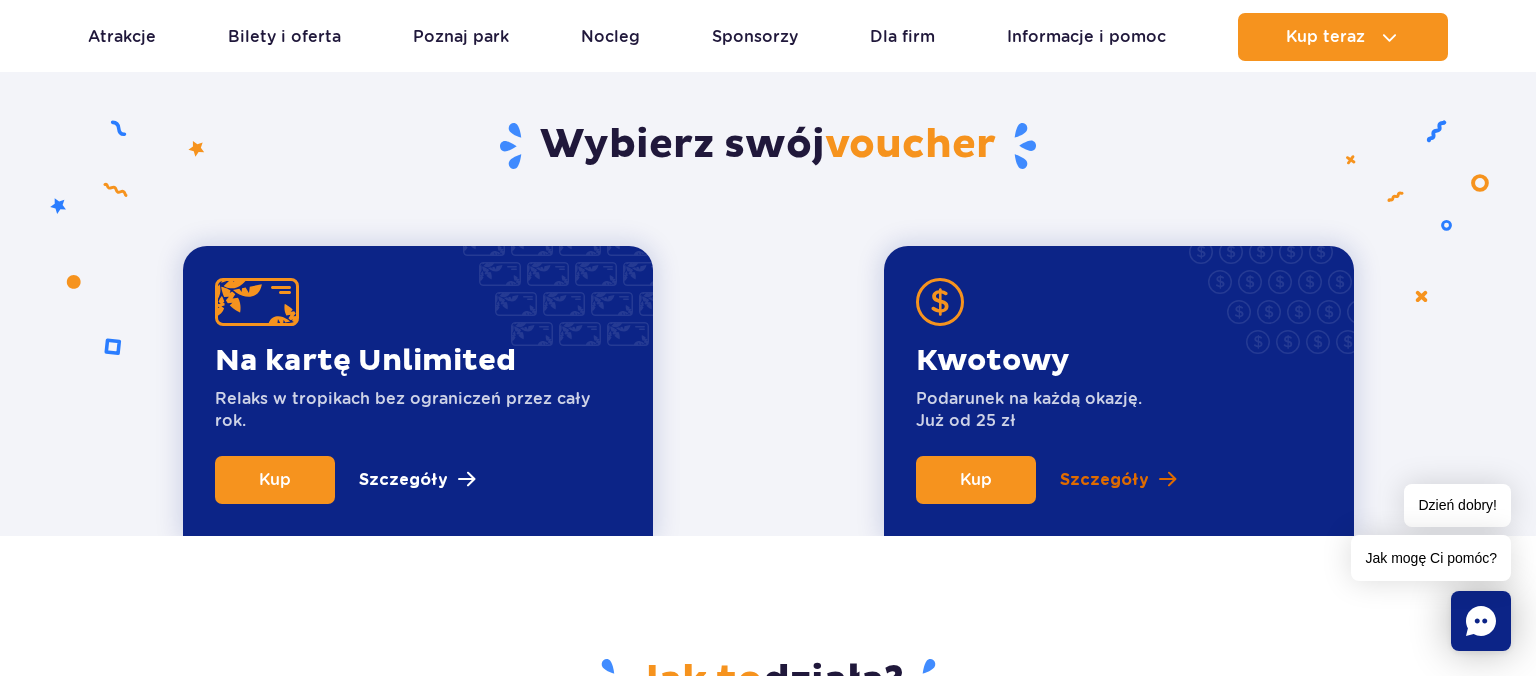 click on "Szczegóły" at bounding box center (1104, 480) 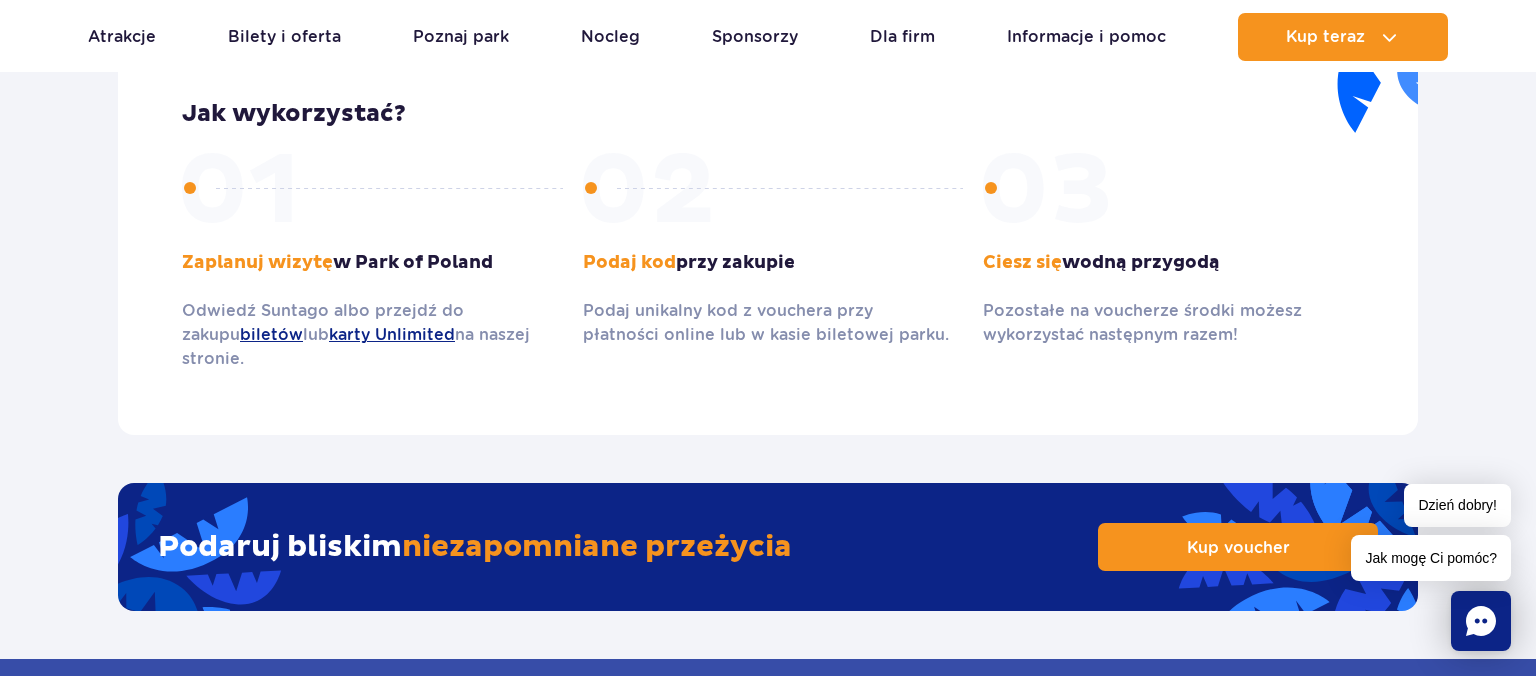 scroll, scrollTop: 3097, scrollLeft: 0, axis: vertical 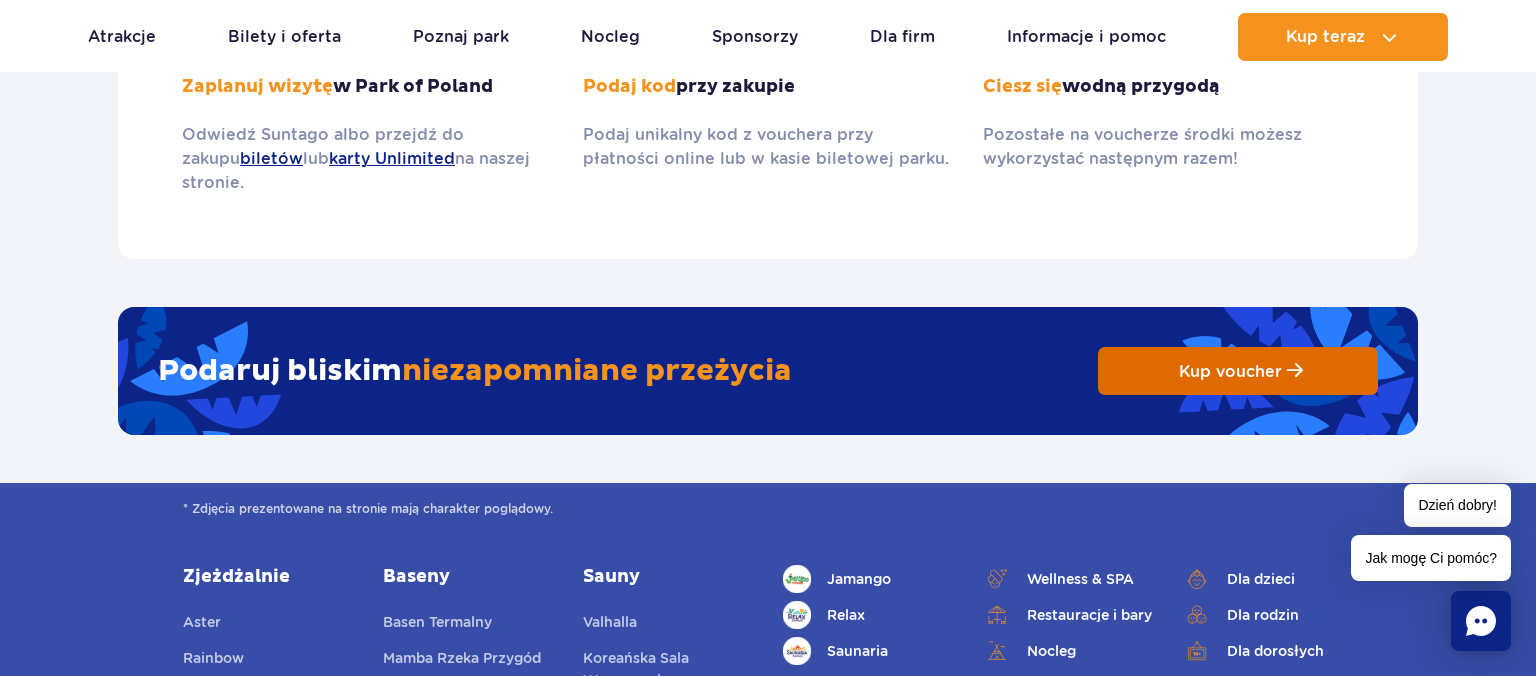 click on "Kup voucher" at bounding box center (1230, 371) 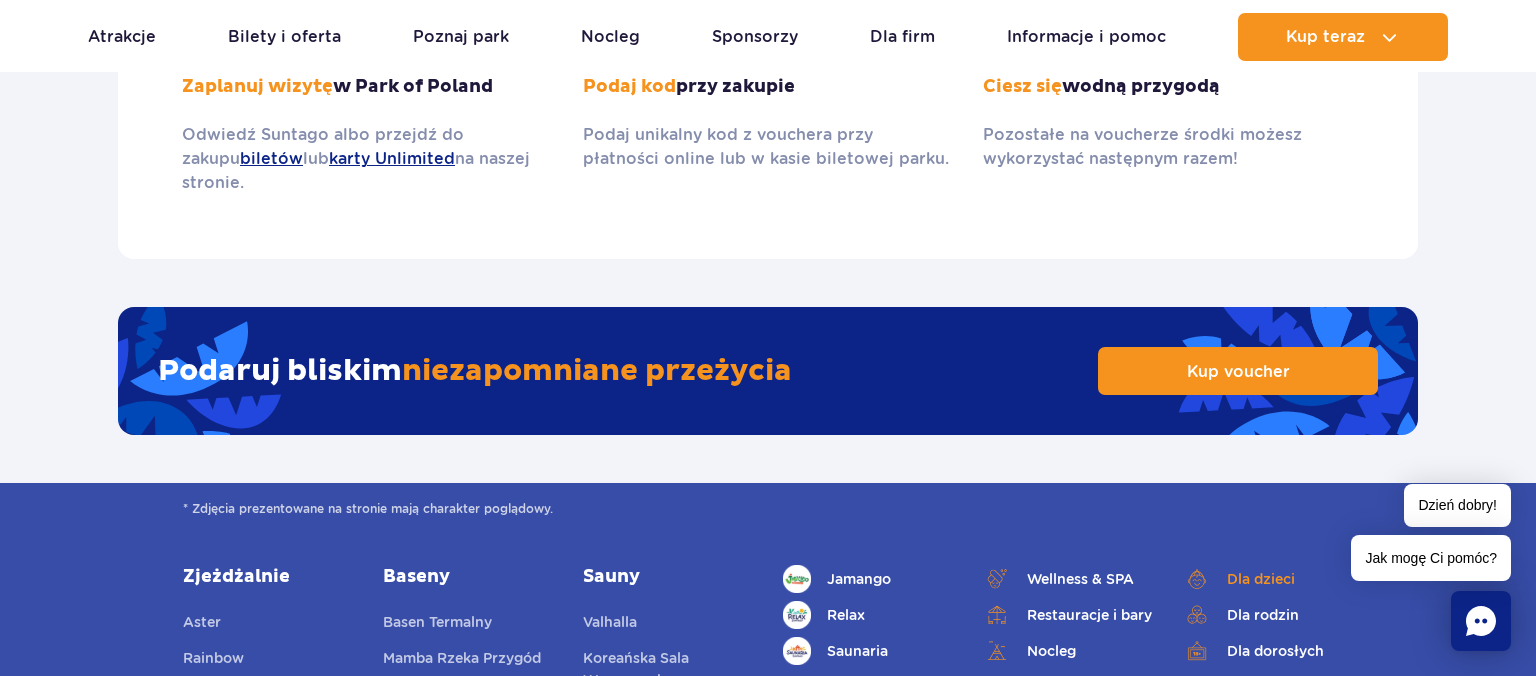 click on "Dla dzieci" at bounding box center (1268, 579) 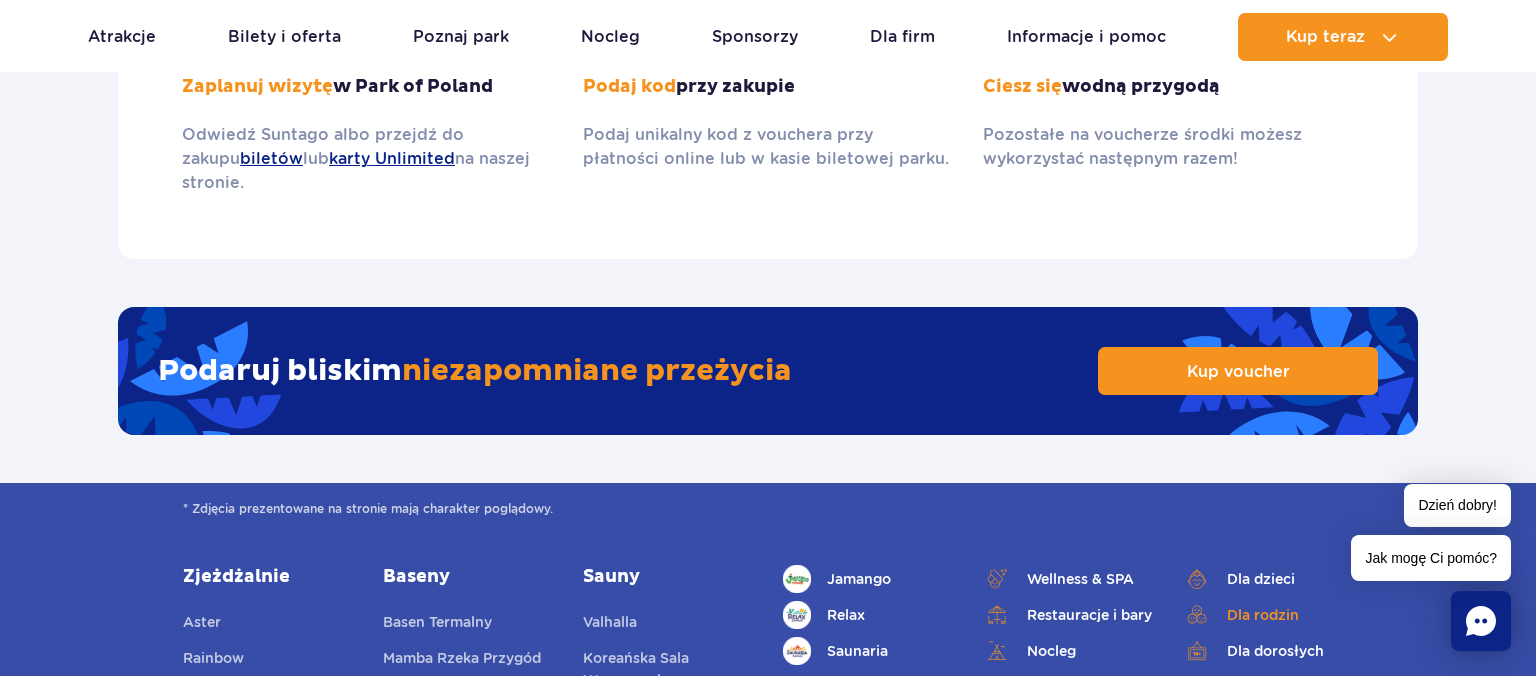 click on "Dla rodzin" at bounding box center [1268, 615] 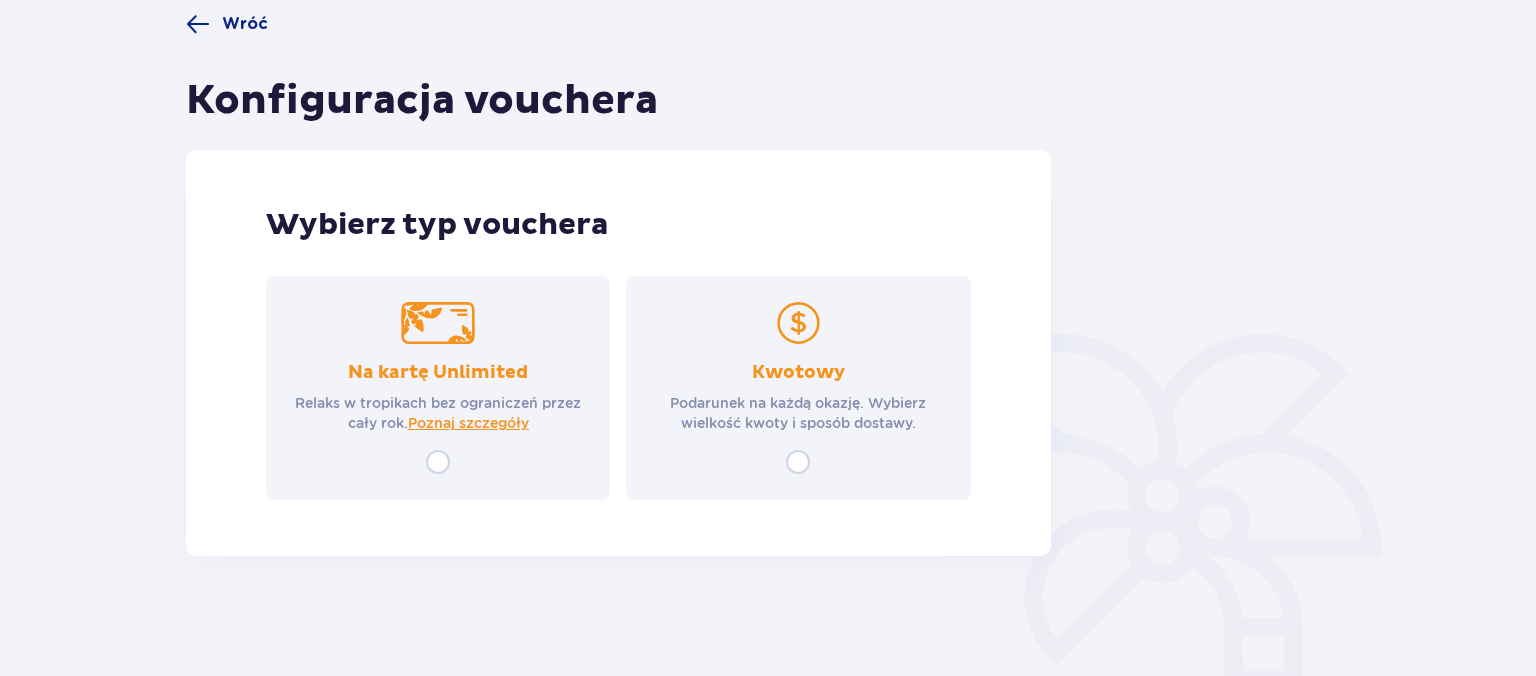 scroll, scrollTop: 0, scrollLeft: 0, axis: both 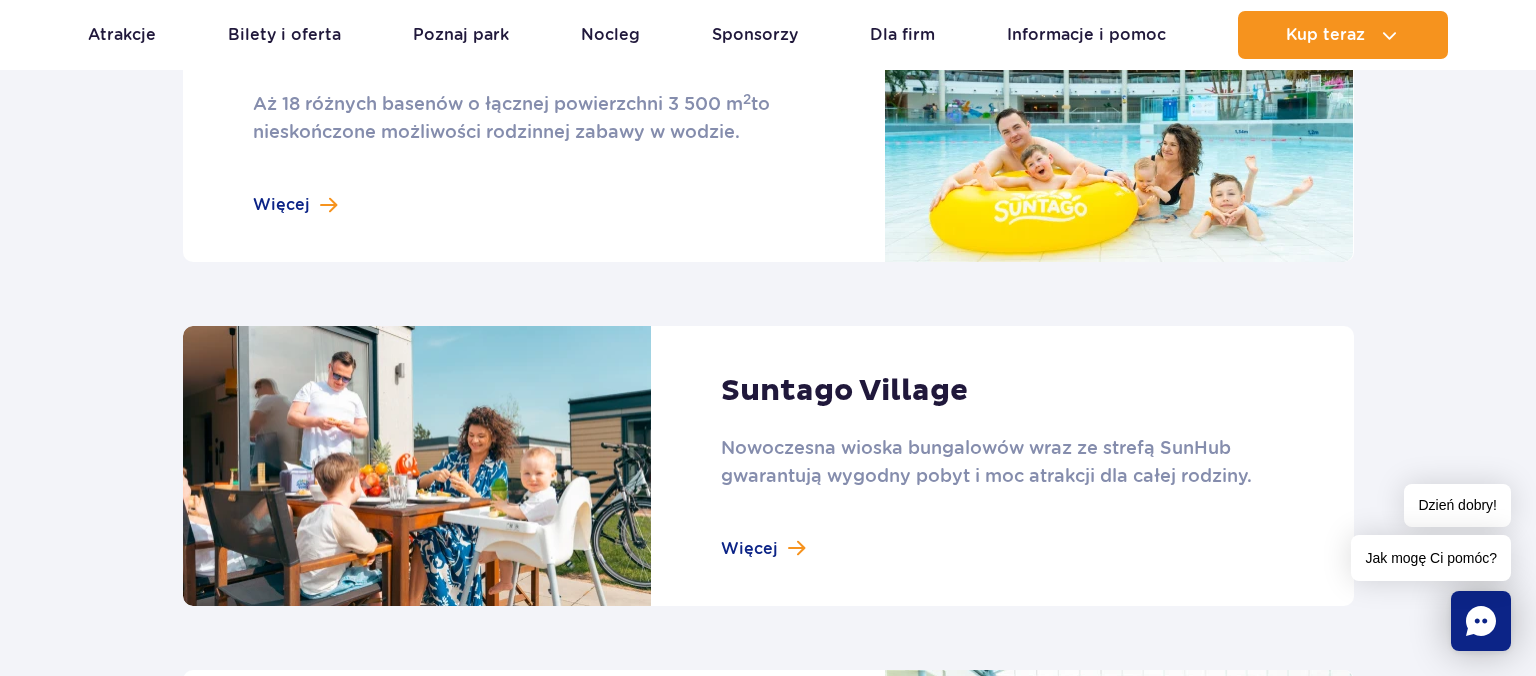 click at bounding box center [768, 465] 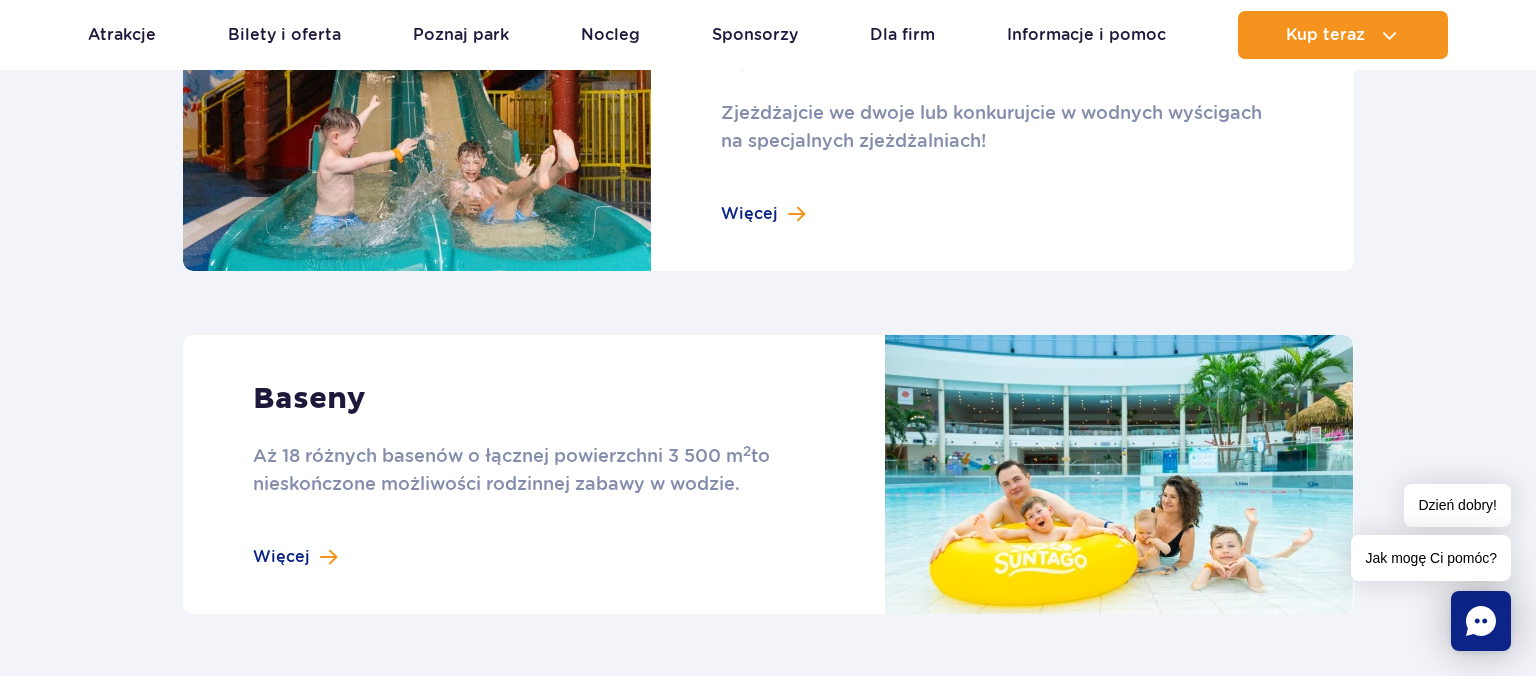 scroll, scrollTop: 1126, scrollLeft: 0, axis: vertical 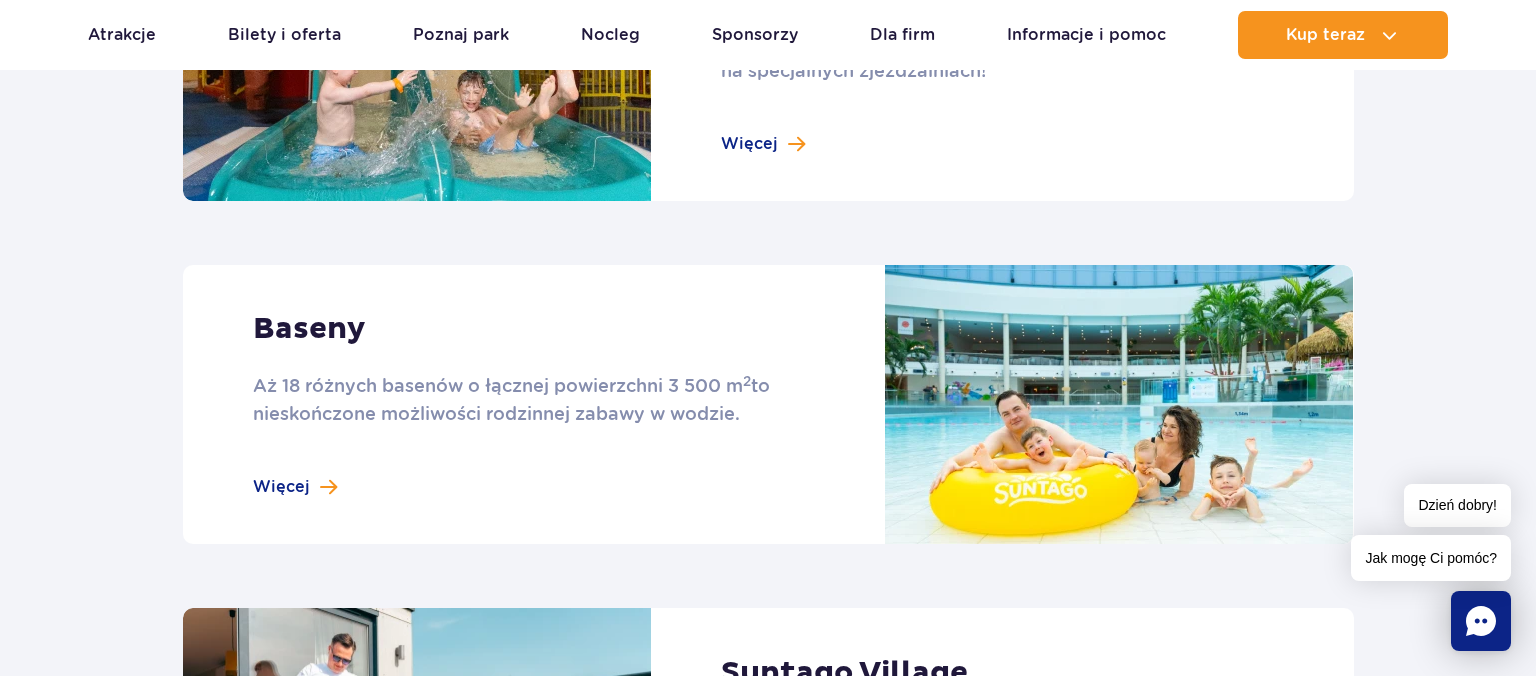 click at bounding box center [768, 404] 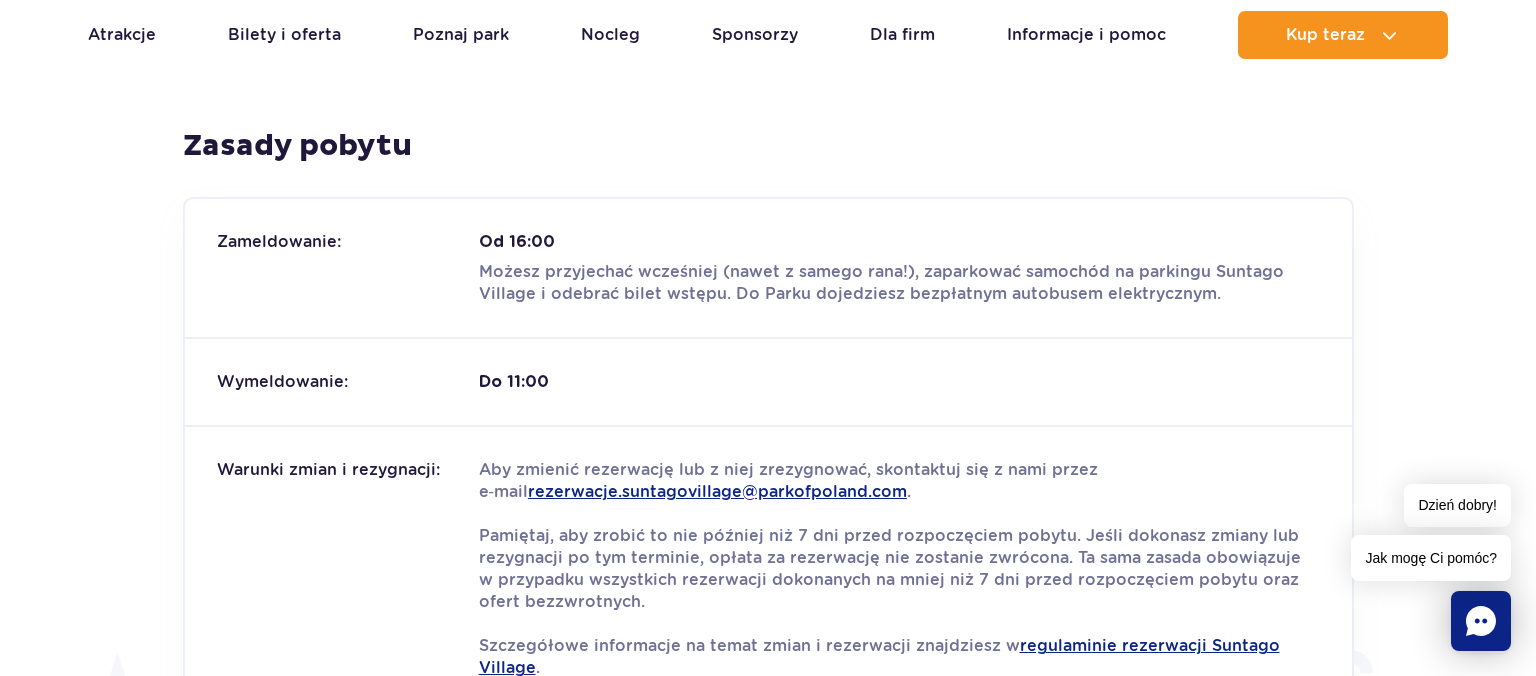 scroll, scrollTop: 2252, scrollLeft: 0, axis: vertical 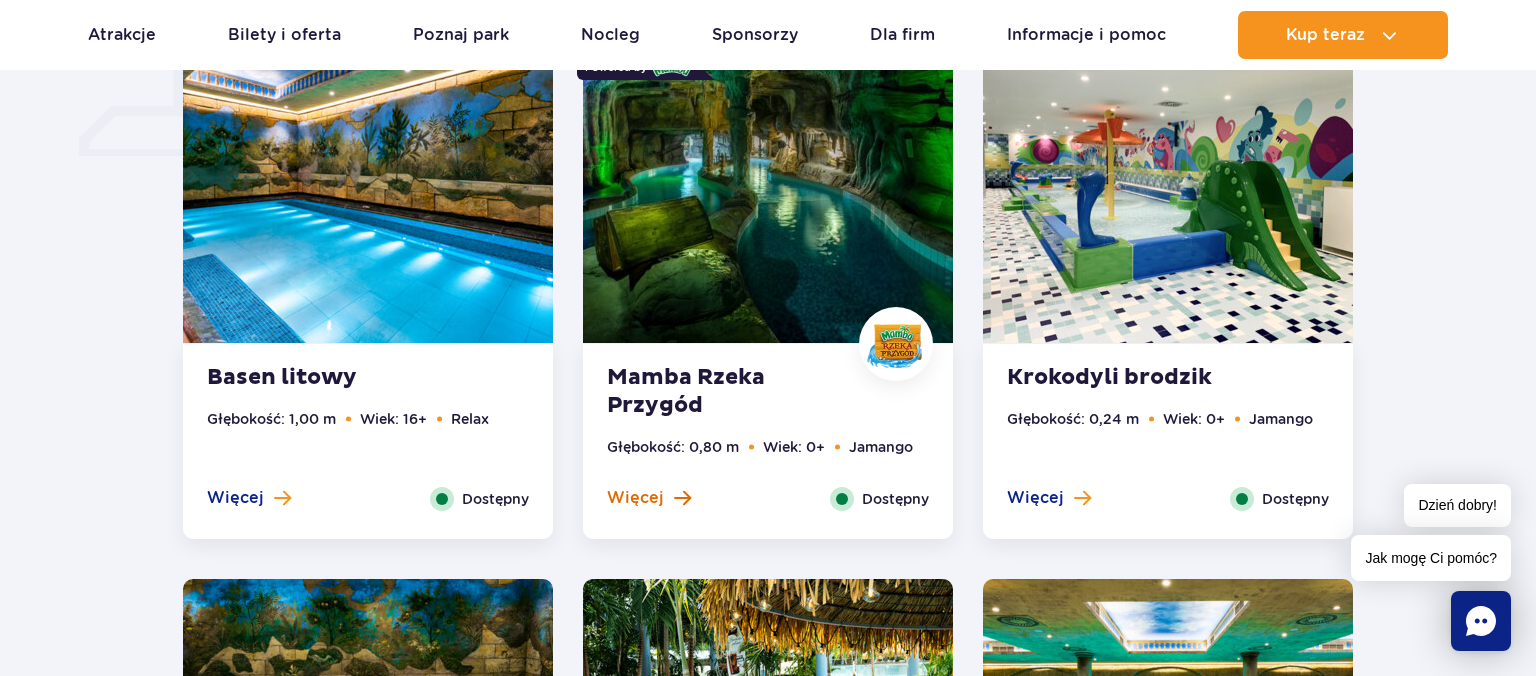 click on "Więcej" at bounding box center (635, 498) 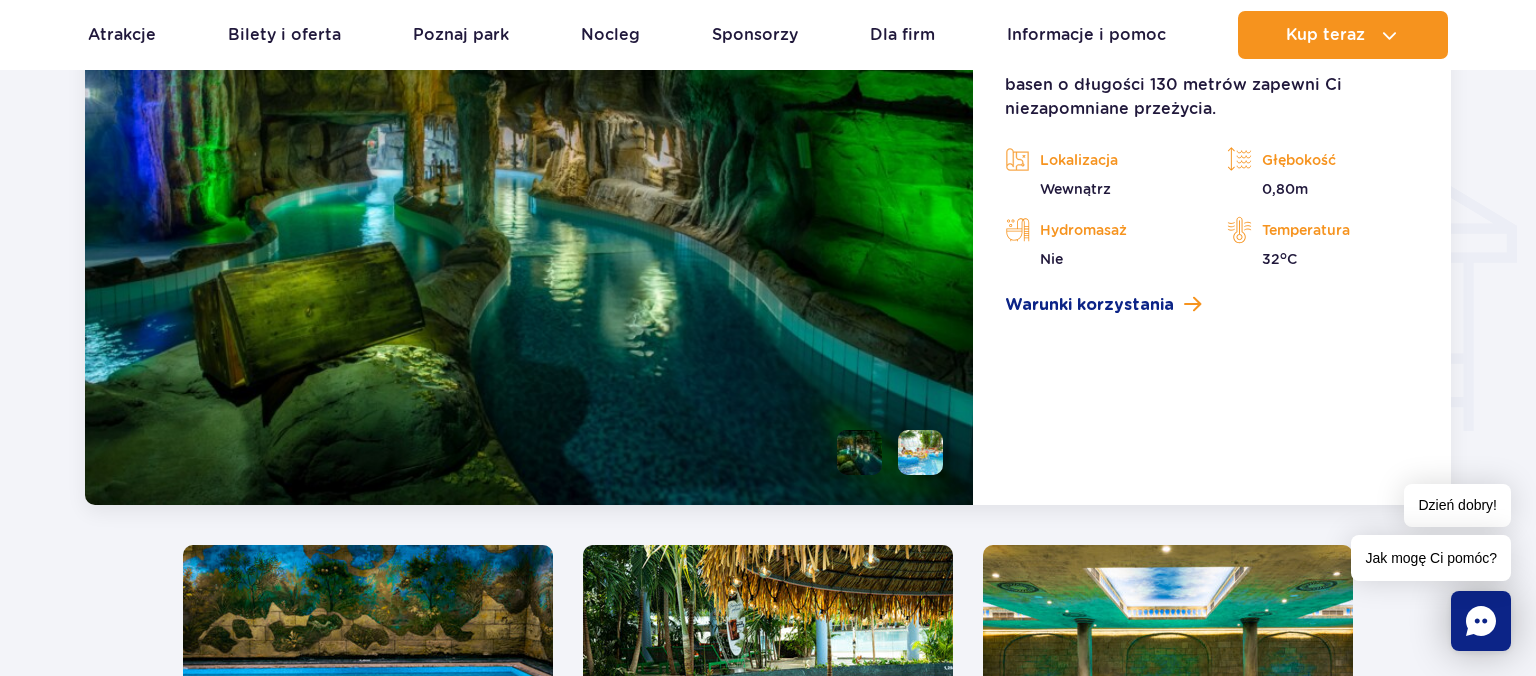 scroll, scrollTop: 2364, scrollLeft: 0, axis: vertical 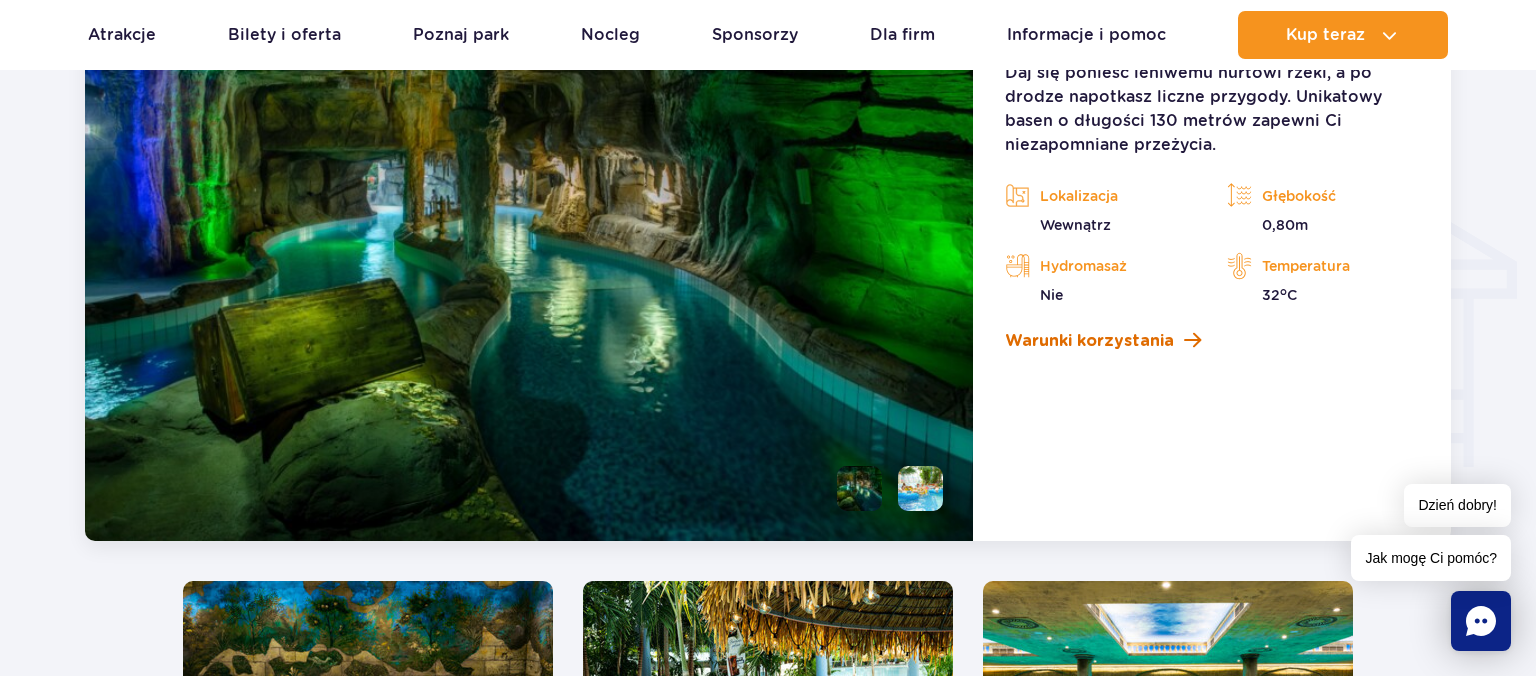 click on "Warunki korzystania" at bounding box center (1089, 341) 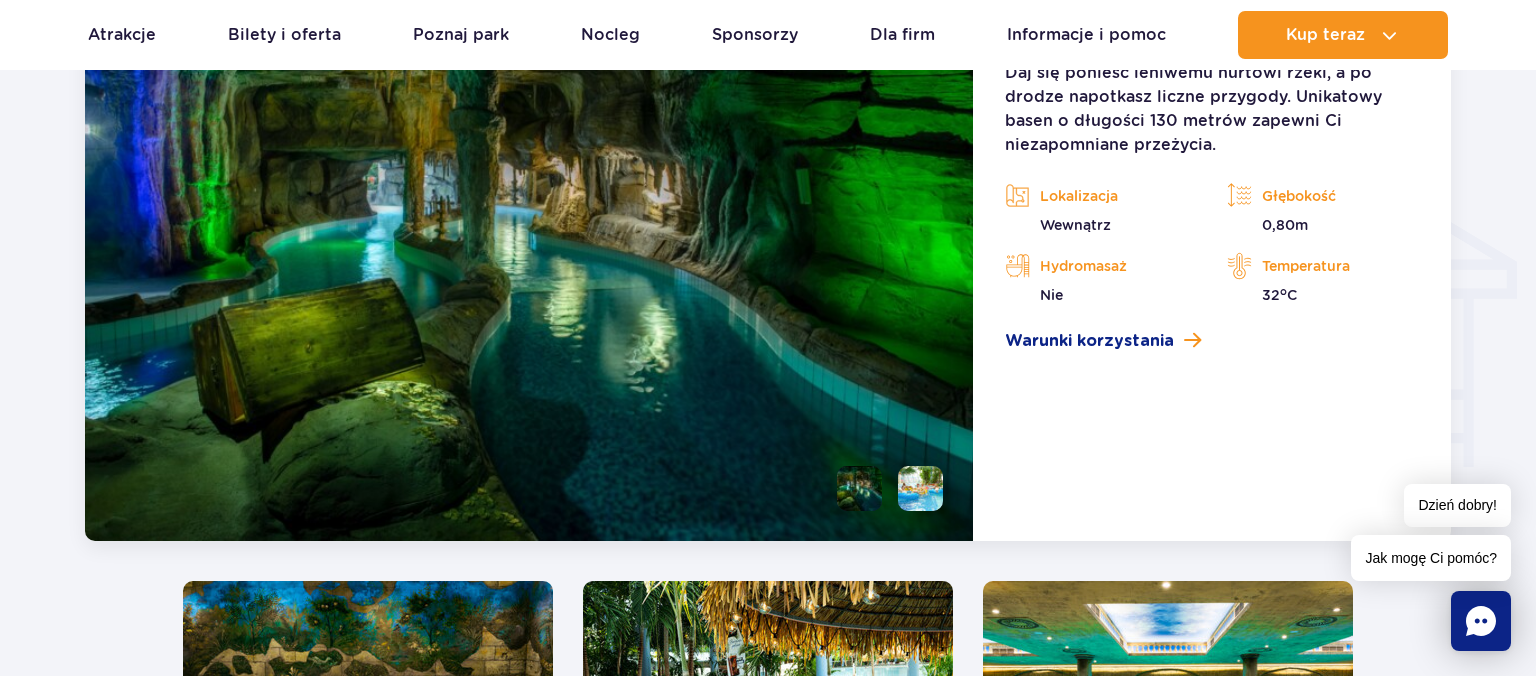 scroll, scrollTop: 2329, scrollLeft: 0, axis: vertical 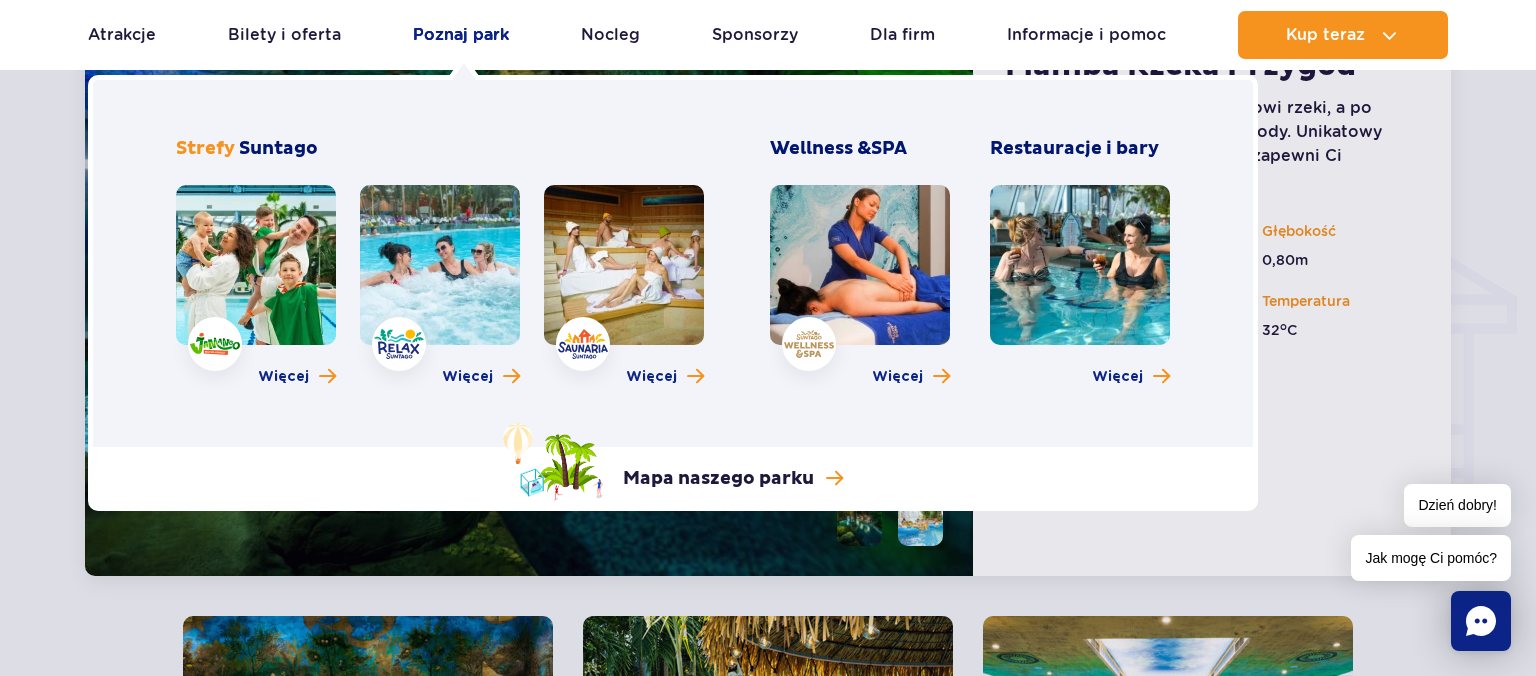 click on "Poznaj park" at bounding box center (461, 35) 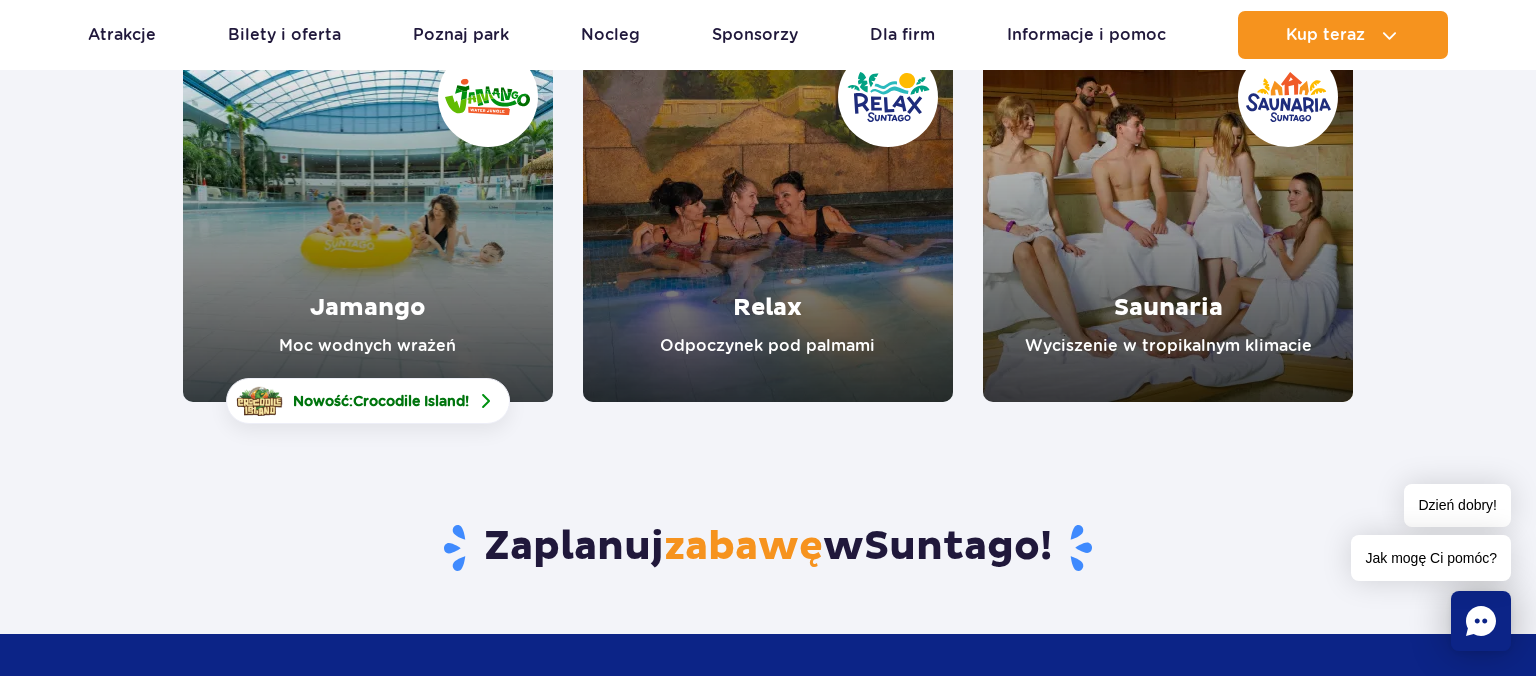 scroll, scrollTop: 387, scrollLeft: 0, axis: vertical 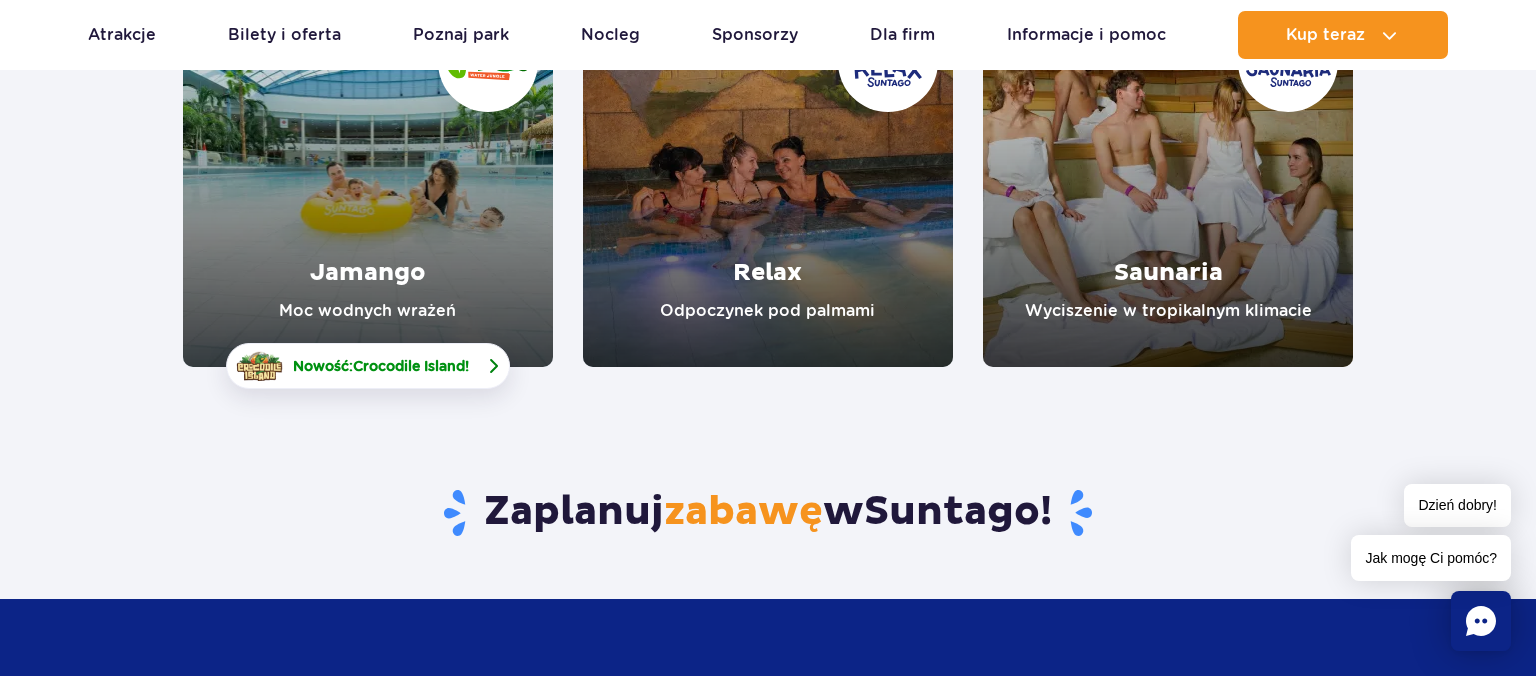 click on "Nowość:  Crocodile Island !" at bounding box center (368, 366) 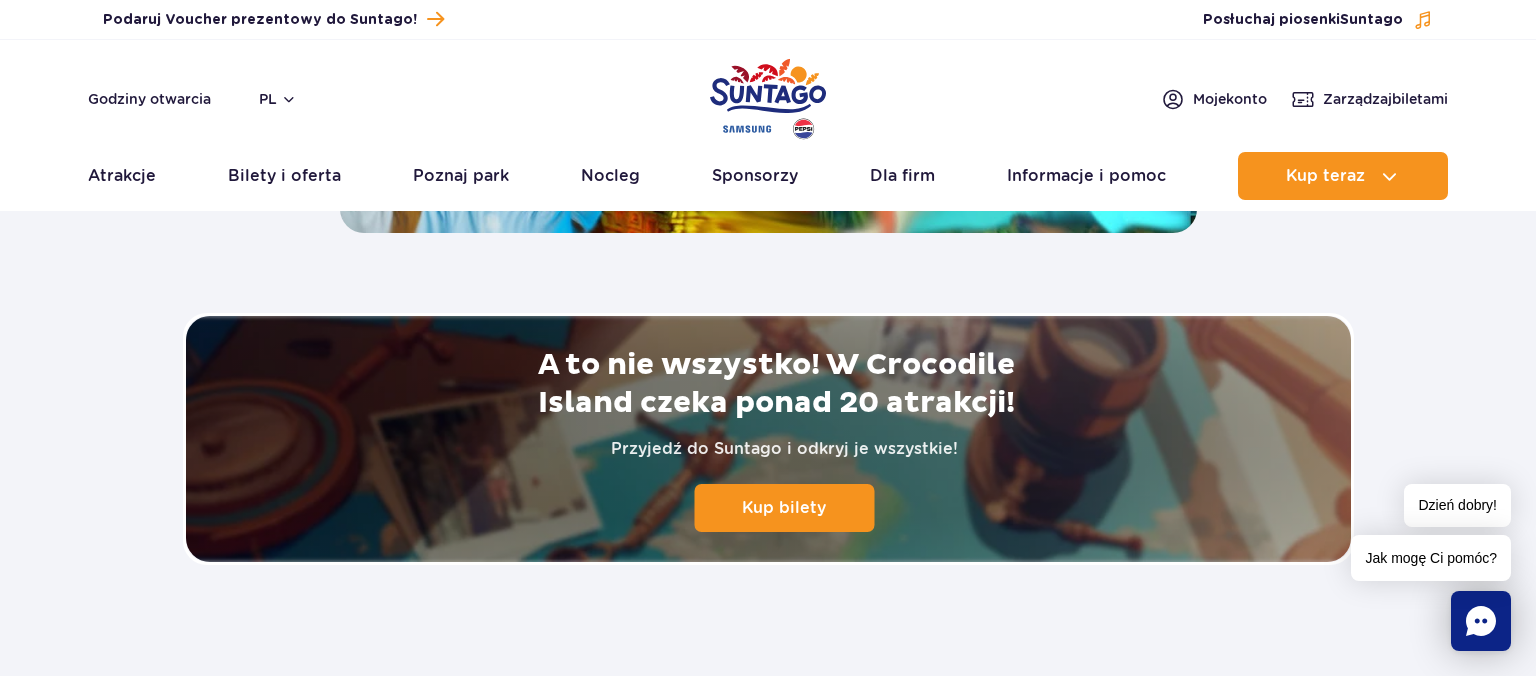 scroll, scrollTop: 4153, scrollLeft: 0, axis: vertical 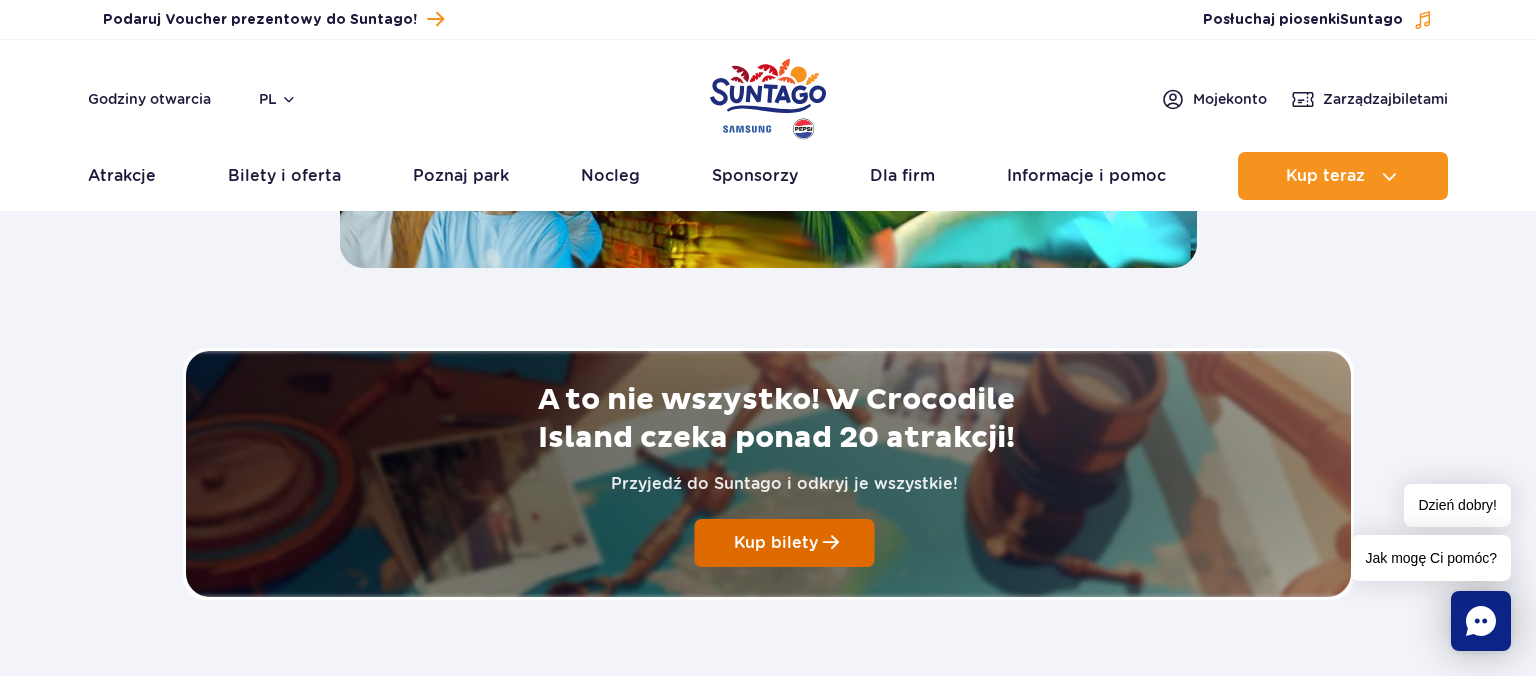 click on "Kup bilety" at bounding box center [776, 542] 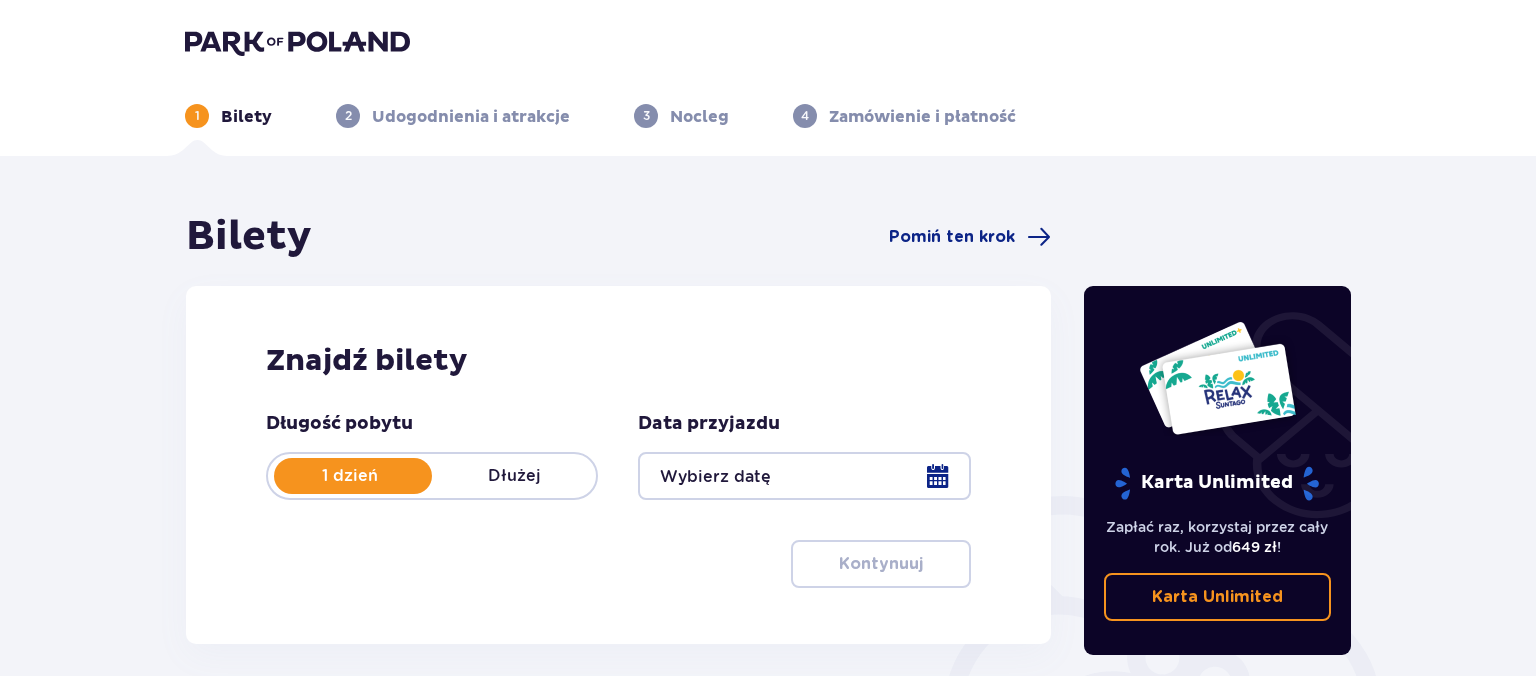 scroll, scrollTop: 0, scrollLeft: 0, axis: both 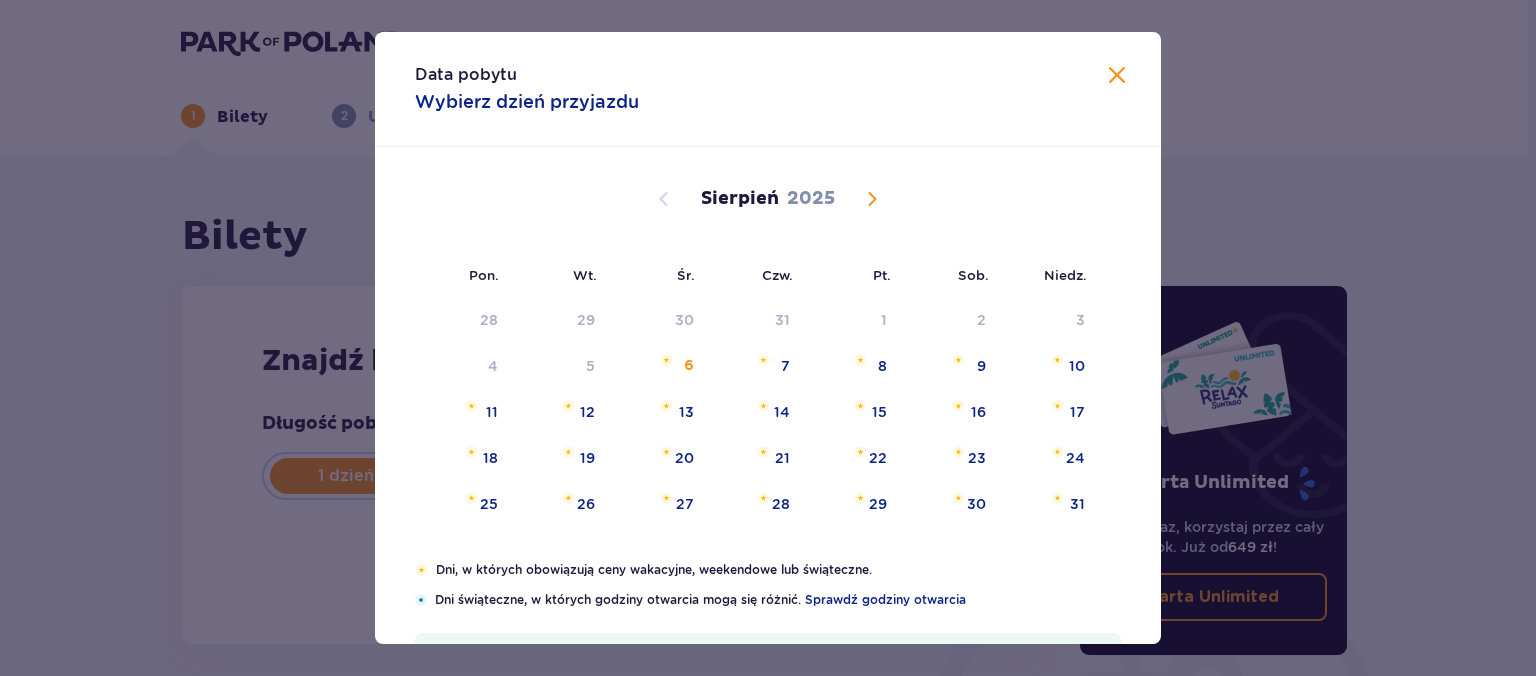 click at bounding box center (872, 199) 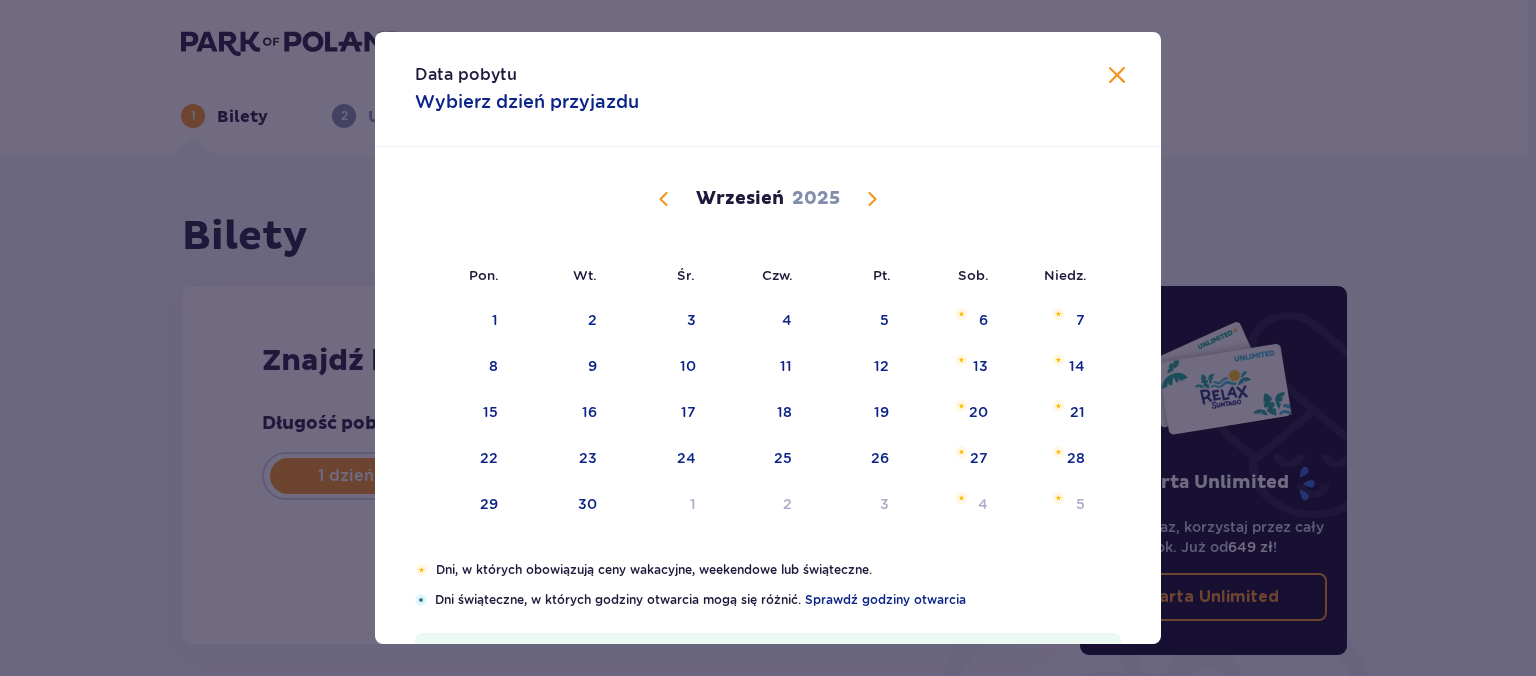 click at bounding box center (872, 199) 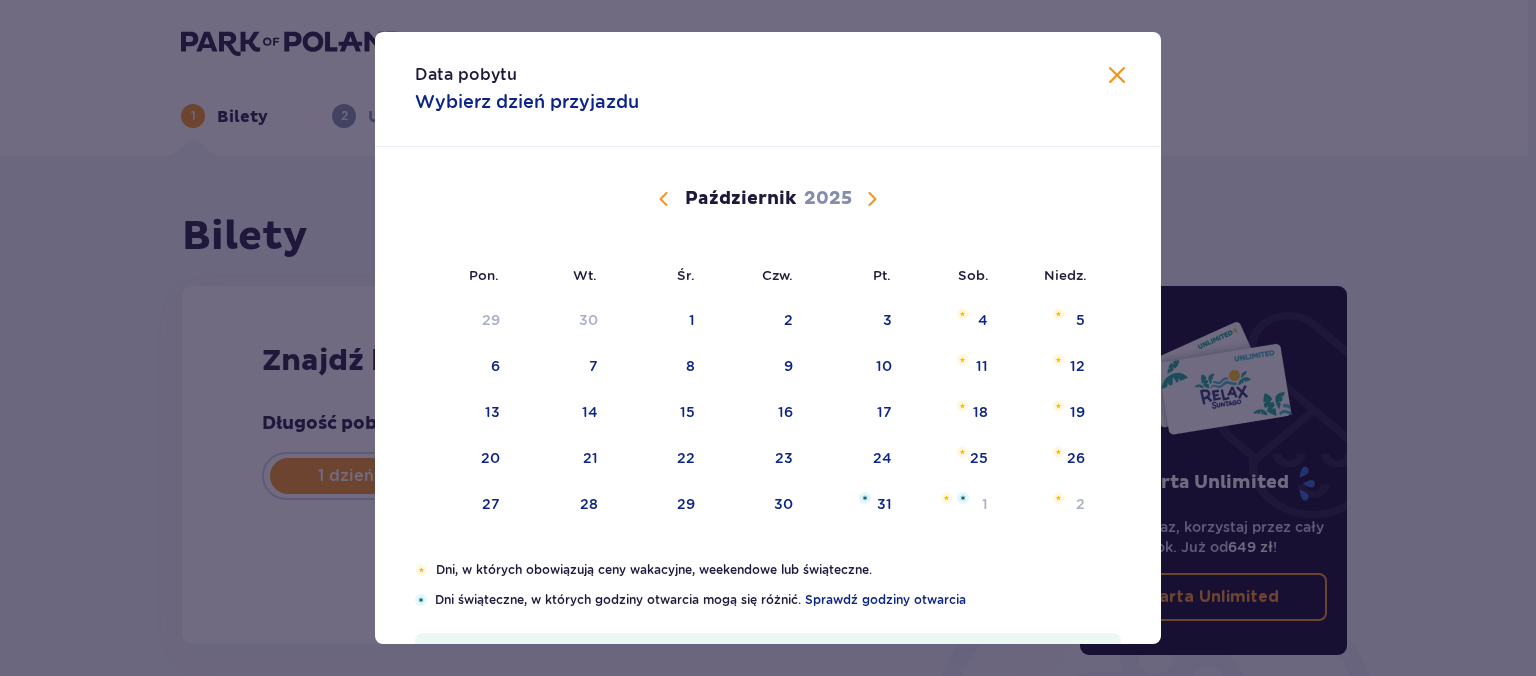 click at bounding box center (872, 199) 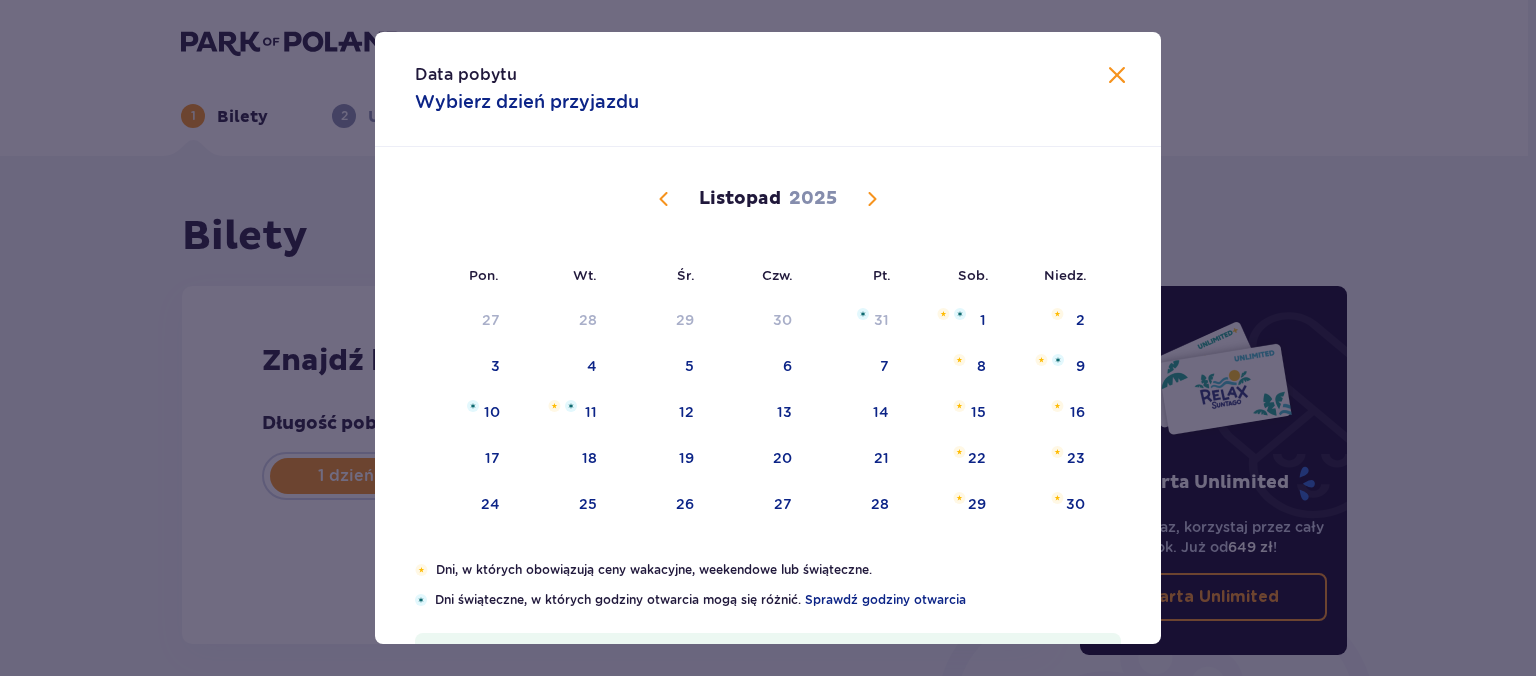 click at bounding box center (664, 199) 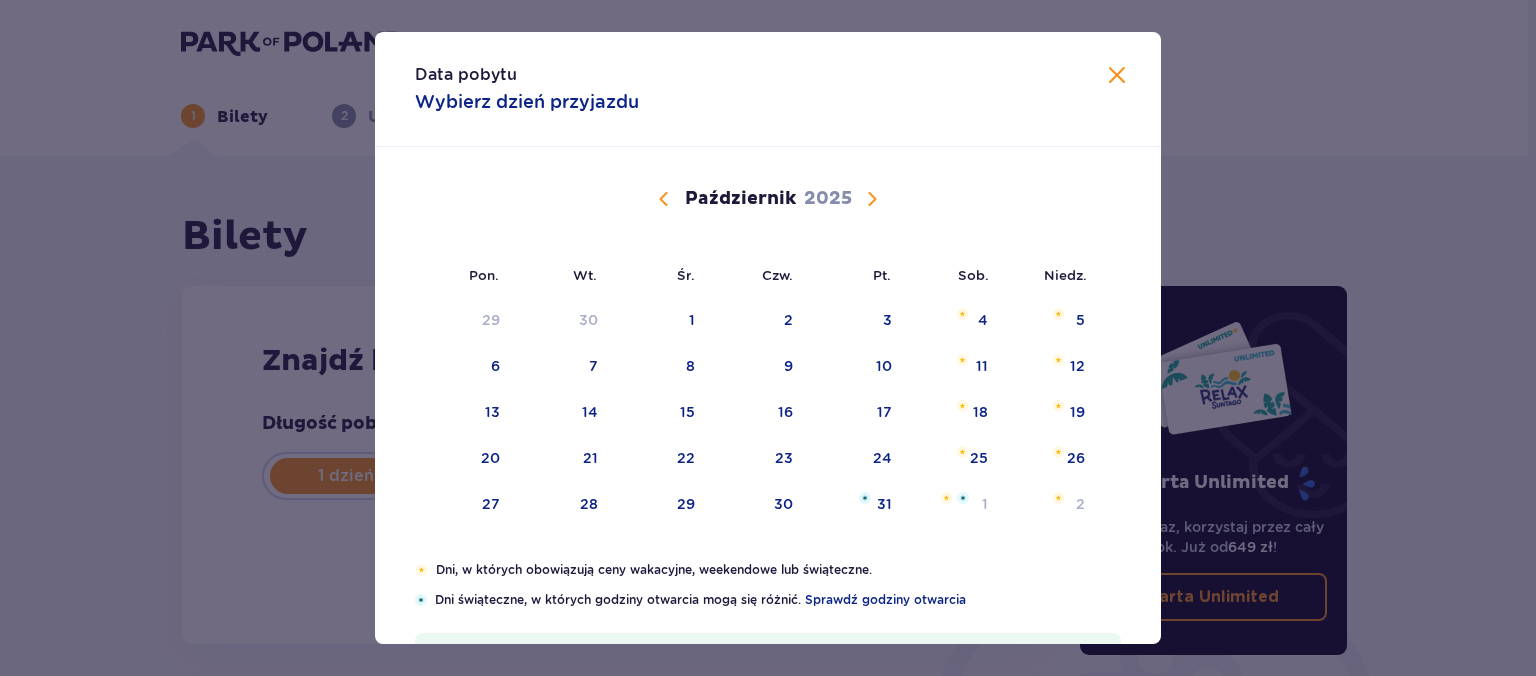 click at bounding box center (664, 199) 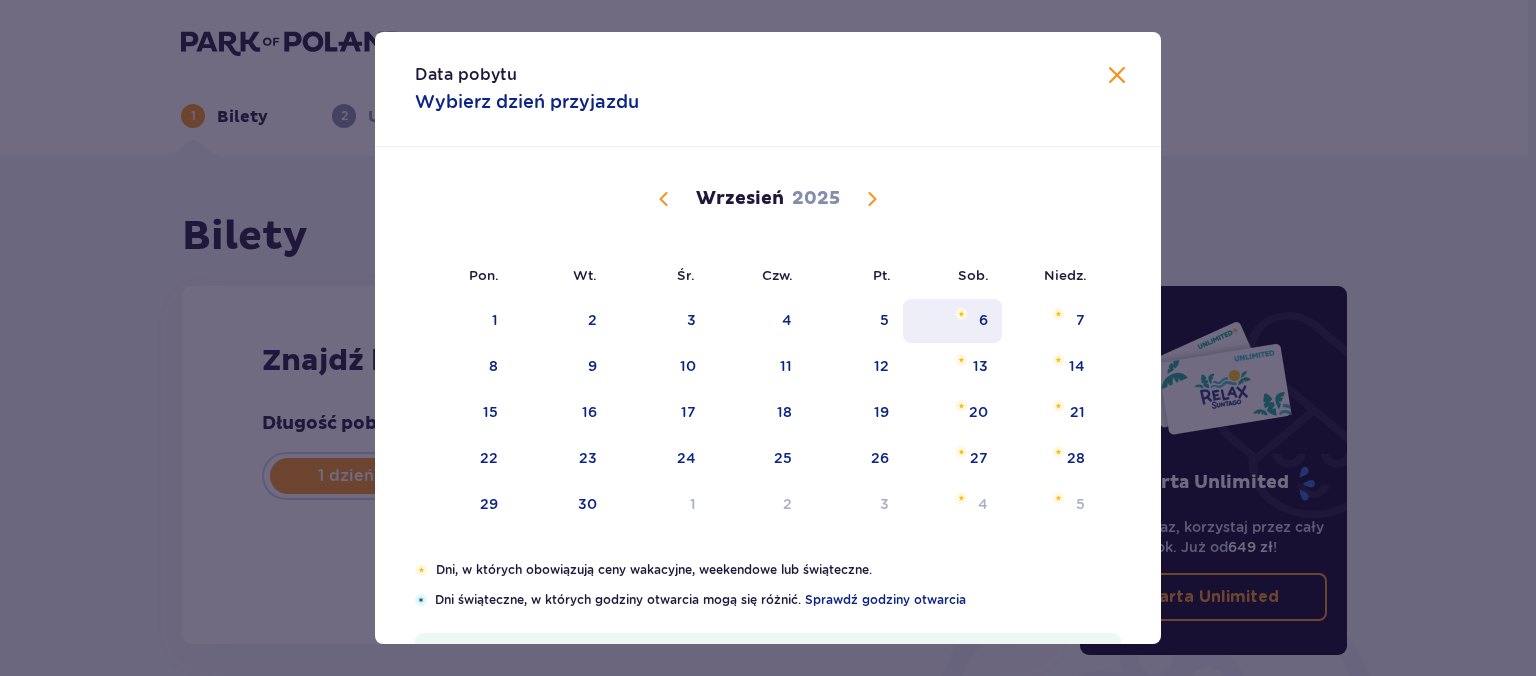 click on "6" at bounding box center [983, 320] 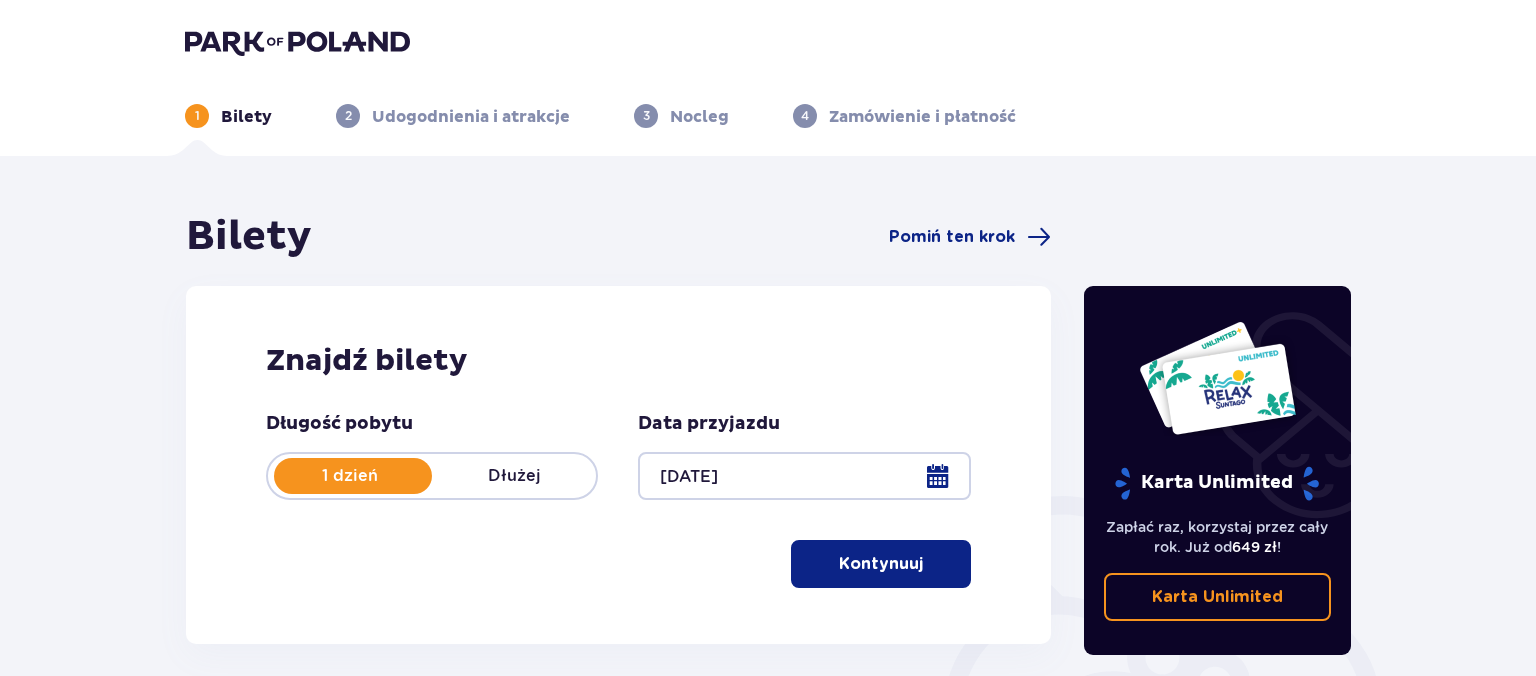click on "Kontynuuj" at bounding box center [881, 564] 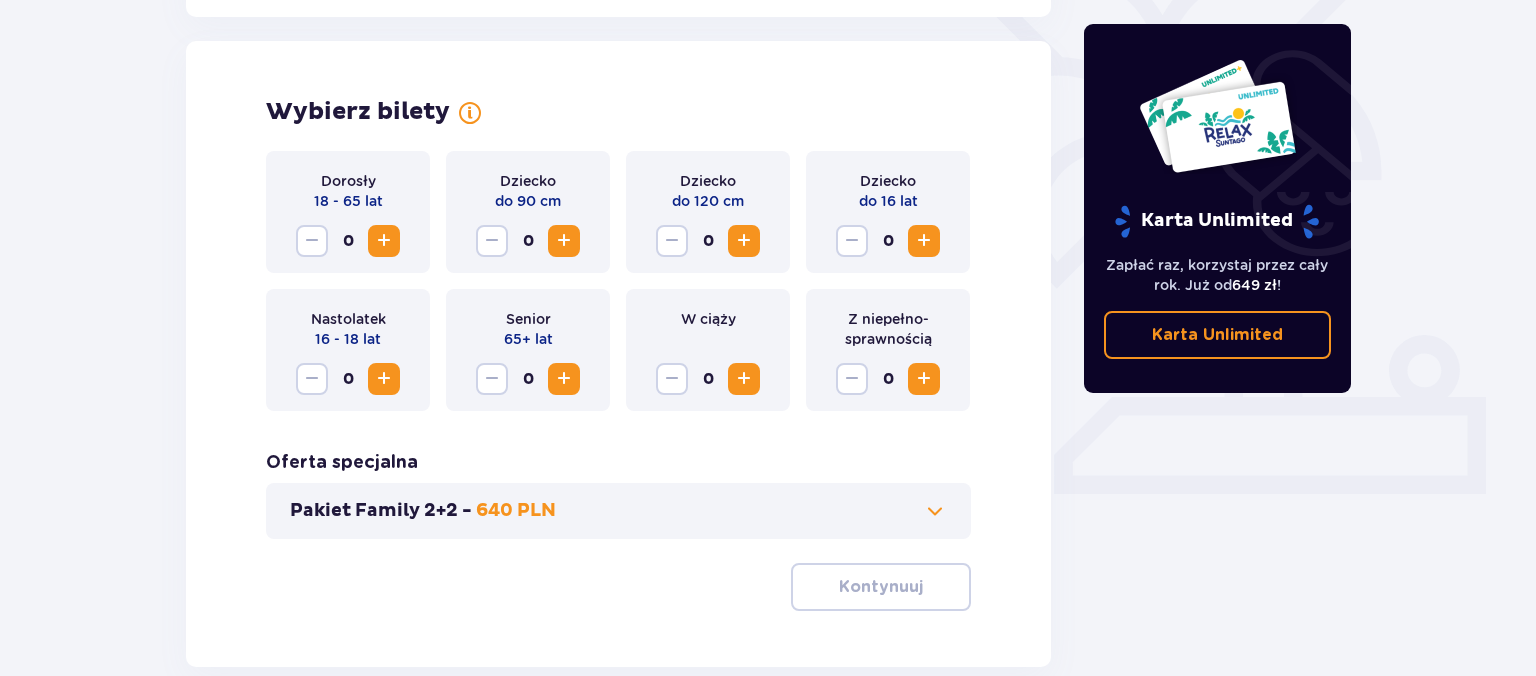 scroll, scrollTop: 556, scrollLeft: 0, axis: vertical 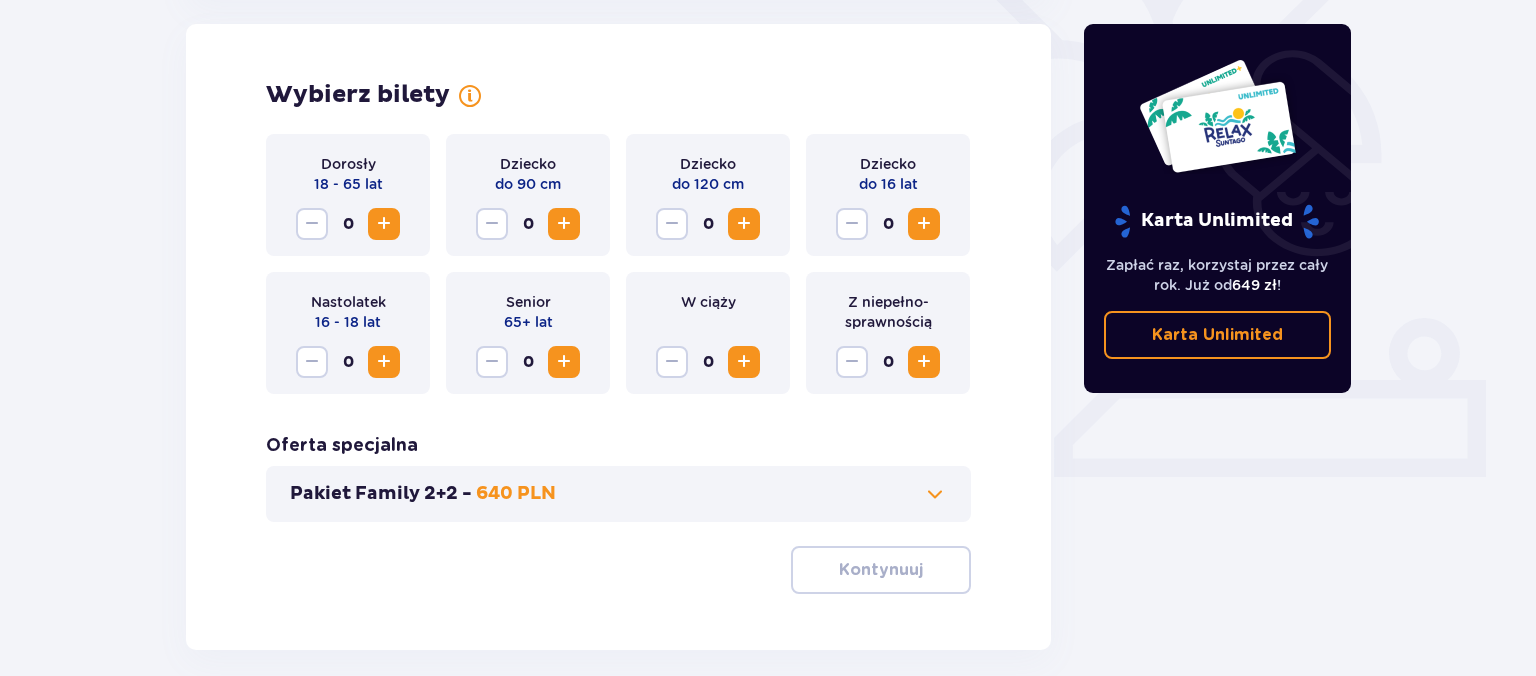 click at bounding box center (564, 224) 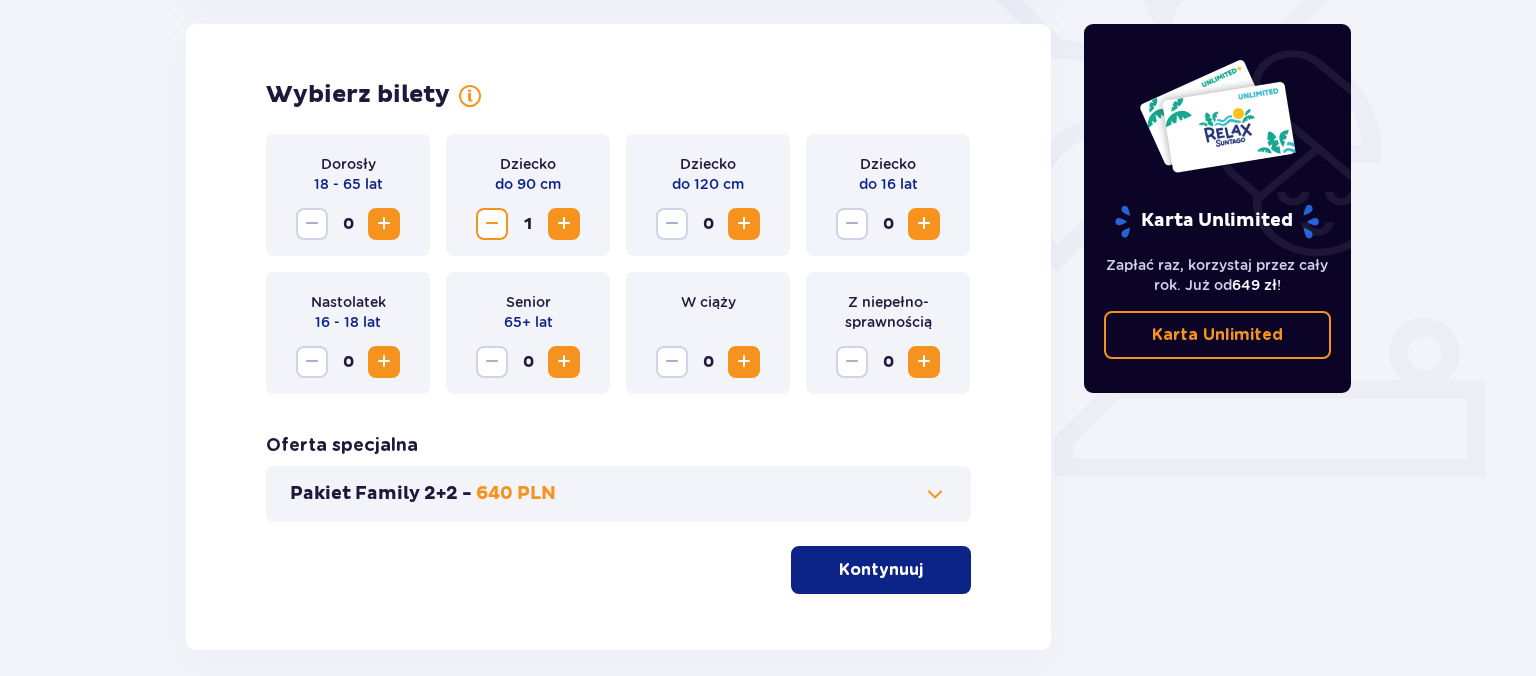 click at bounding box center (744, 224) 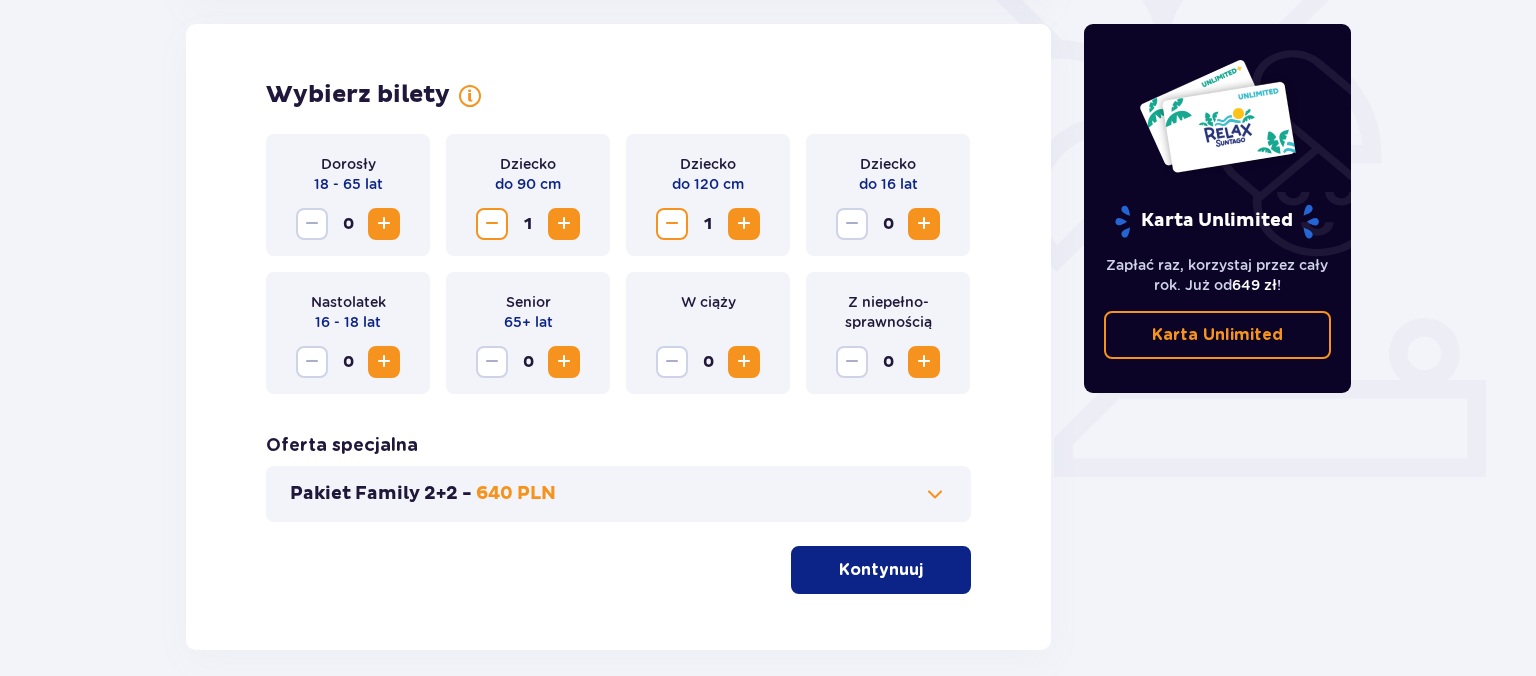 click at bounding box center (384, 224) 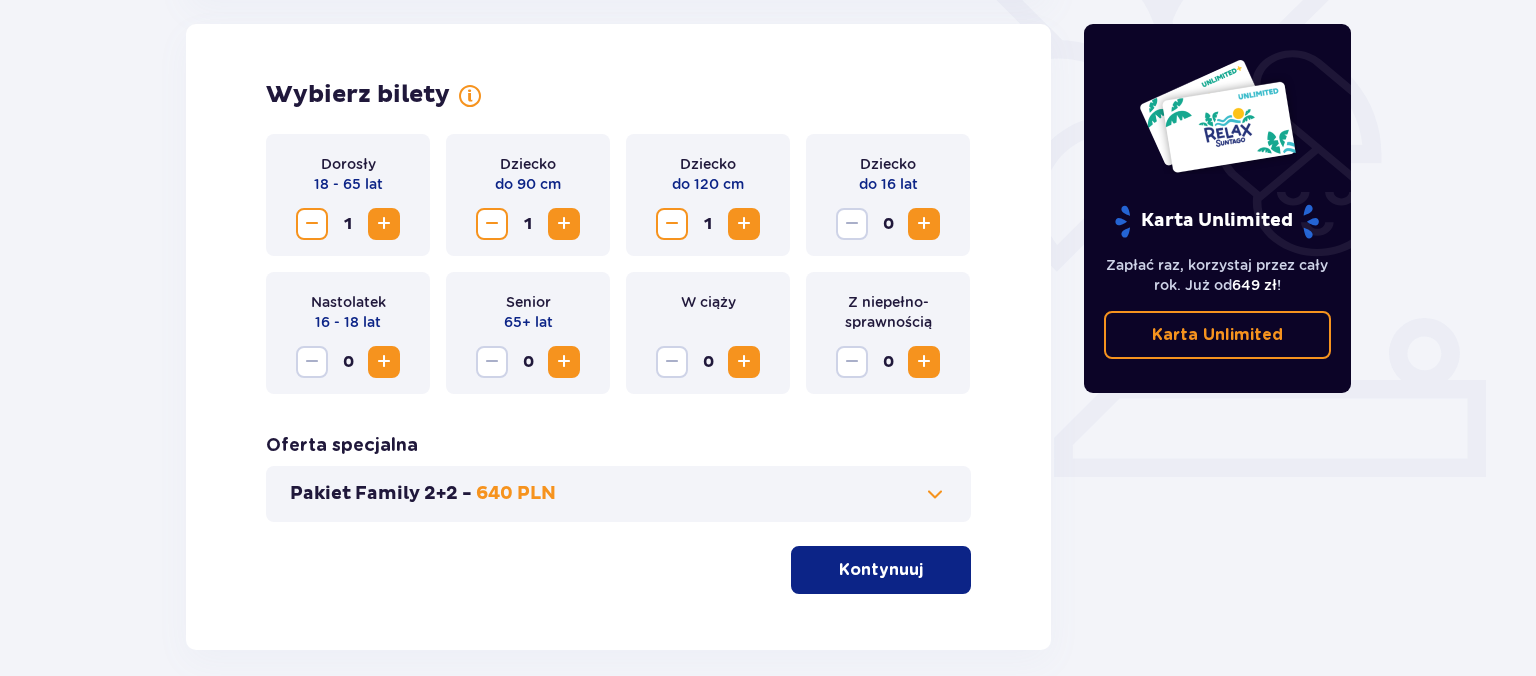 click at bounding box center (384, 224) 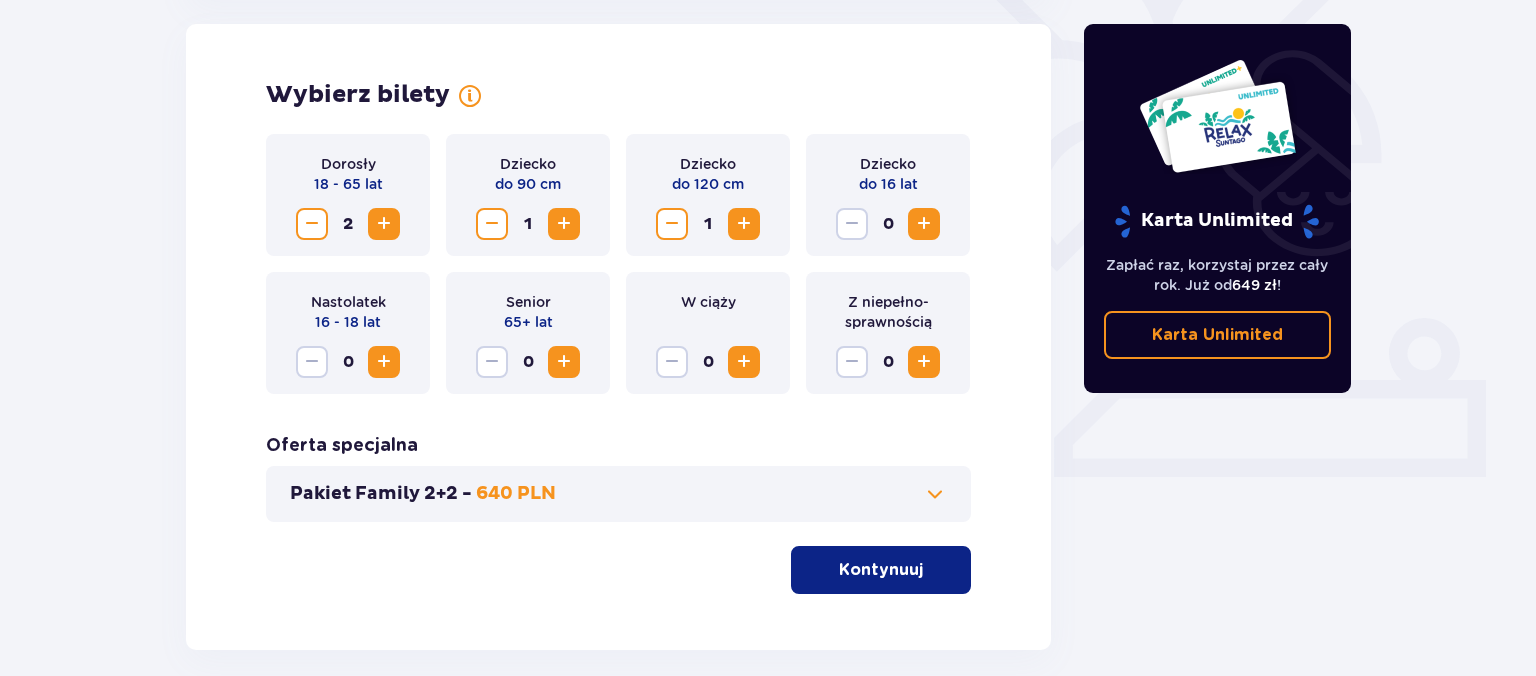 click on "Kontynuuj" at bounding box center (881, 570) 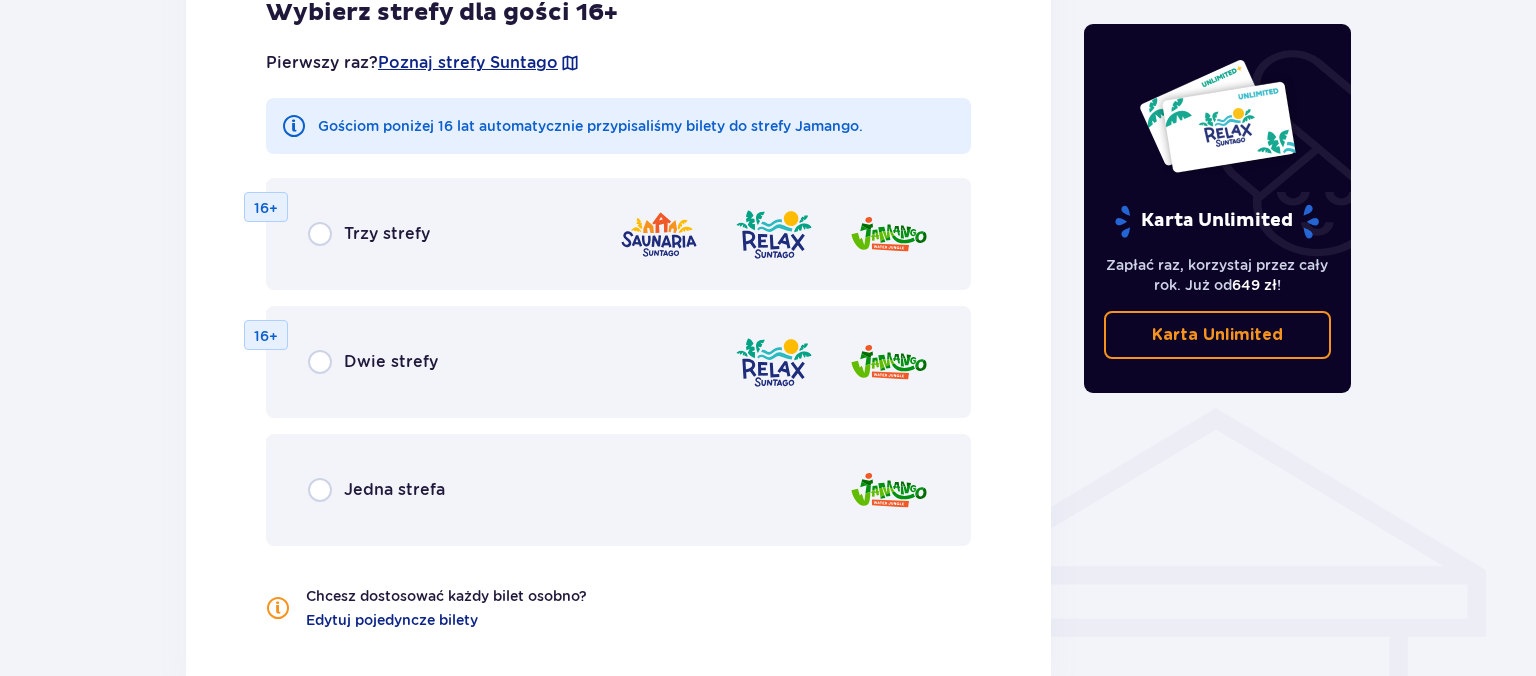 scroll, scrollTop: 1251, scrollLeft: 0, axis: vertical 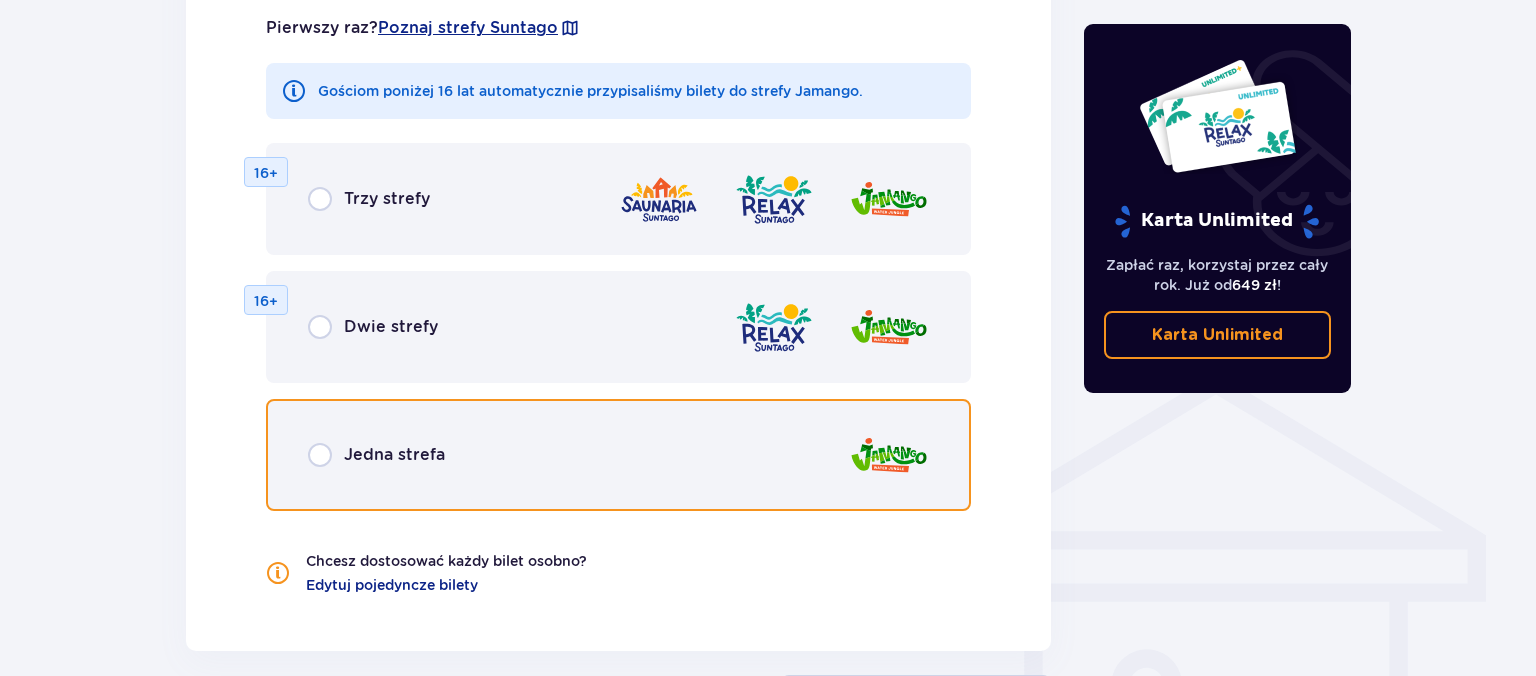 click at bounding box center [320, 455] 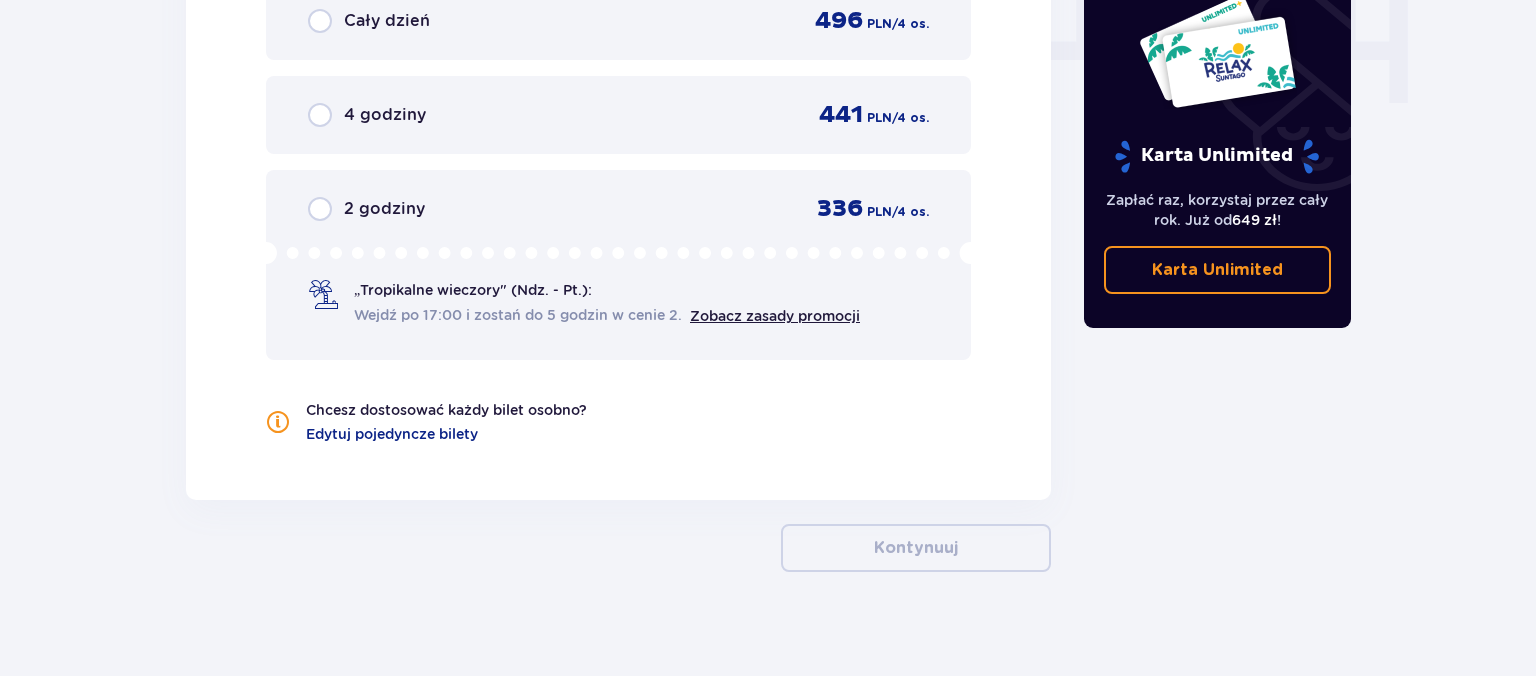 scroll, scrollTop: 1878, scrollLeft: 0, axis: vertical 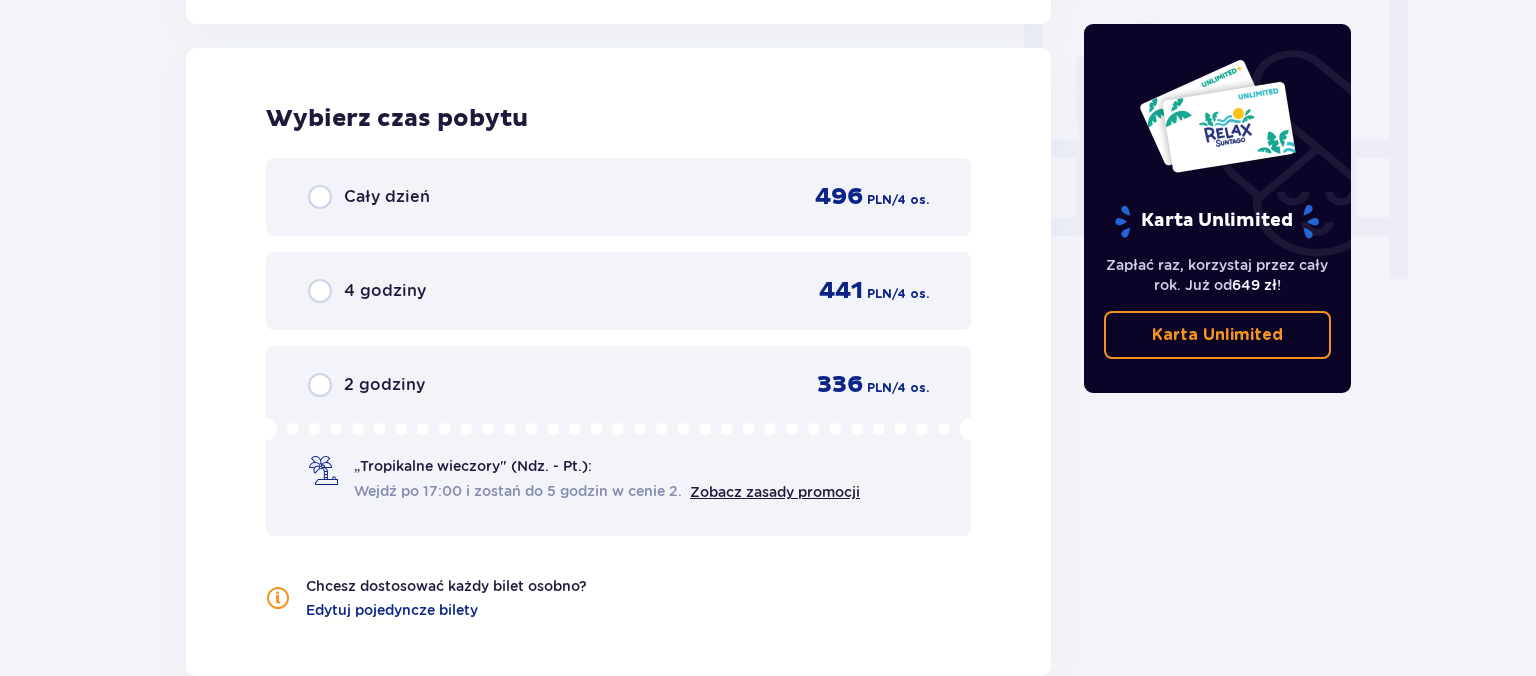 click on "Bilety Pomiń ten krok Znajdź bilety Długość pobytu 1 dzień Dłużej Data przyjazdu [DATE] Wybierz bilety Dorosły 18 - 65 lat 2 Dziecko do 90 cm 1 Dziecko do 120 cm 1 Dziecko do 16 lat 0 Nastolatek 16 - 18 lat 0 Senior 65+ lat 0 W ciąży 0 Z niepełno­sprawnością 0 Oferta specjalna Pakiet Family 2+2 -  640 PLN Wybierz strefy dla gości 16+ Pierwszy raz?  Poznaj strefy Suntago Gościom poniżej 16 lat automatycznie przypisaliśmy bilety do strefy Jamango. Trzy strefy 16+ Dwie strefy 16+ Jedna strefa Chcesz dostosować każdy bilet osobno? Edytuj pojedyncze bilety Wybierz czas pobytu Cały dzień   496 PLN / 4 os. 4 godziny   441 PLN / 4 os. 2 godziny   336 PLN / 4 os. „Tropikalne wieczory" (Ndz. - Pt.): Wejdź po 17:00 i zostań do 5 godzin w cenie 2. Zobacz zasady promocji Chcesz dostosować każdy bilet osobno? Edytuj pojedyncze bilety Kontynuuj Karta Unlimited Zapłać raz, korzystaj przez cały rok. Już od  649 zł ! Karta Unlimited" at bounding box center (768, -427) 